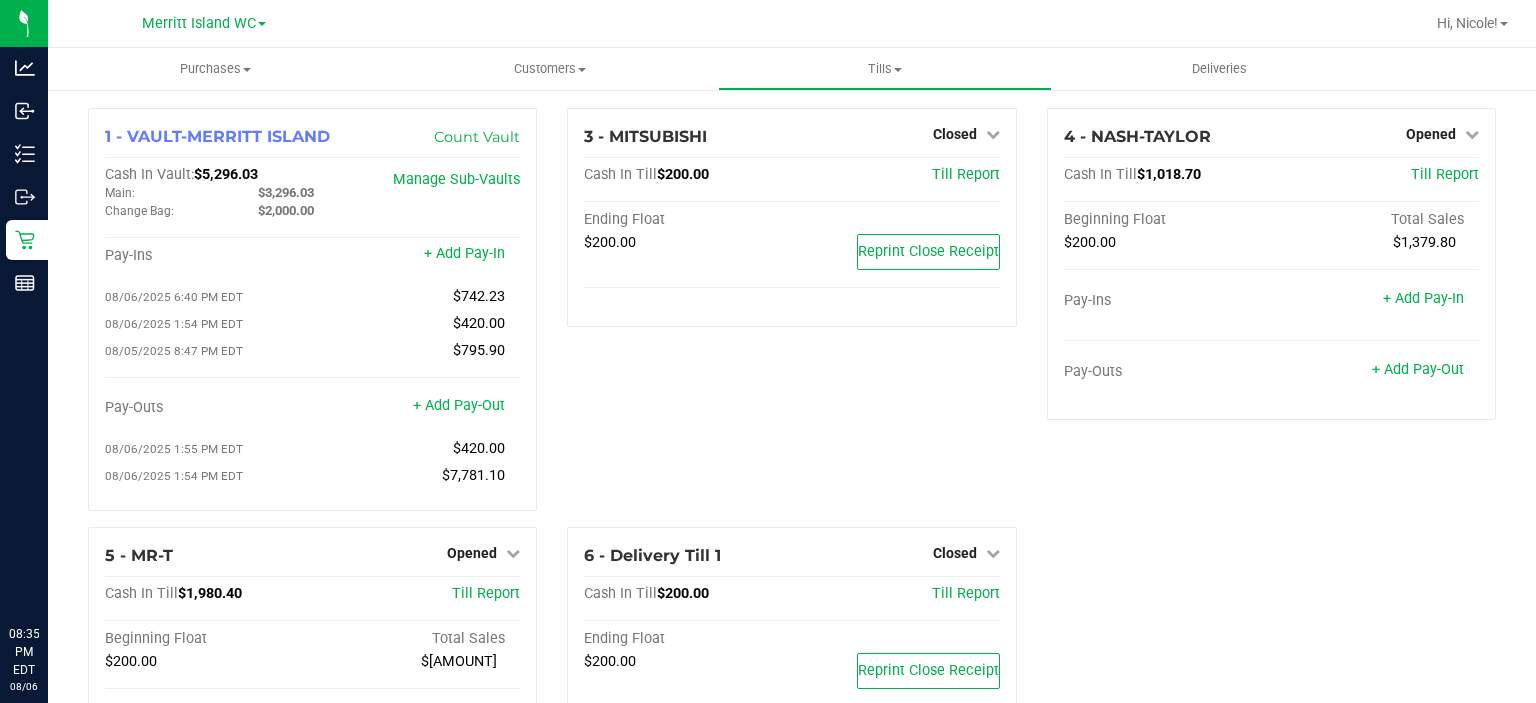 scroll, scrollTop: 0, scrollLeft: 0, axis: both 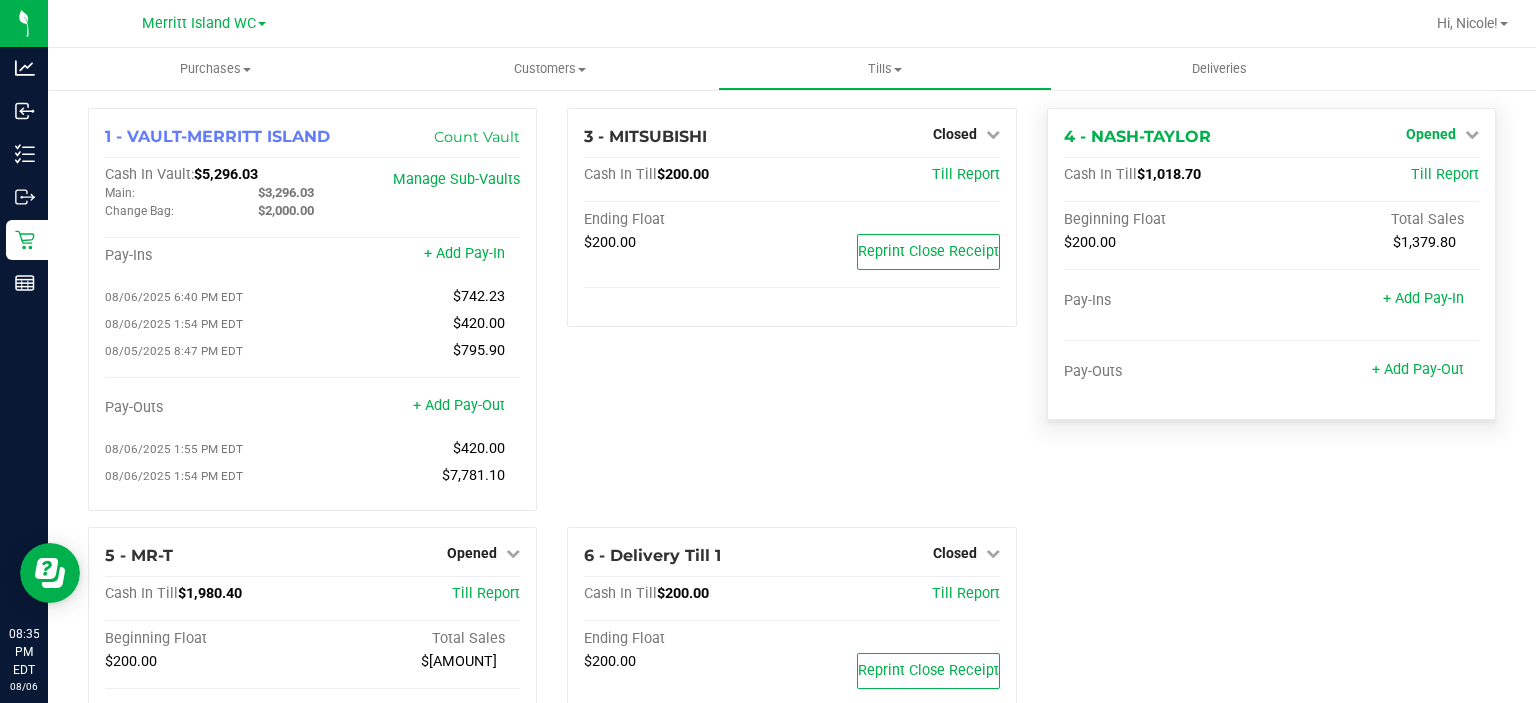 click on "Opened" at bounding box center (1431, 134) 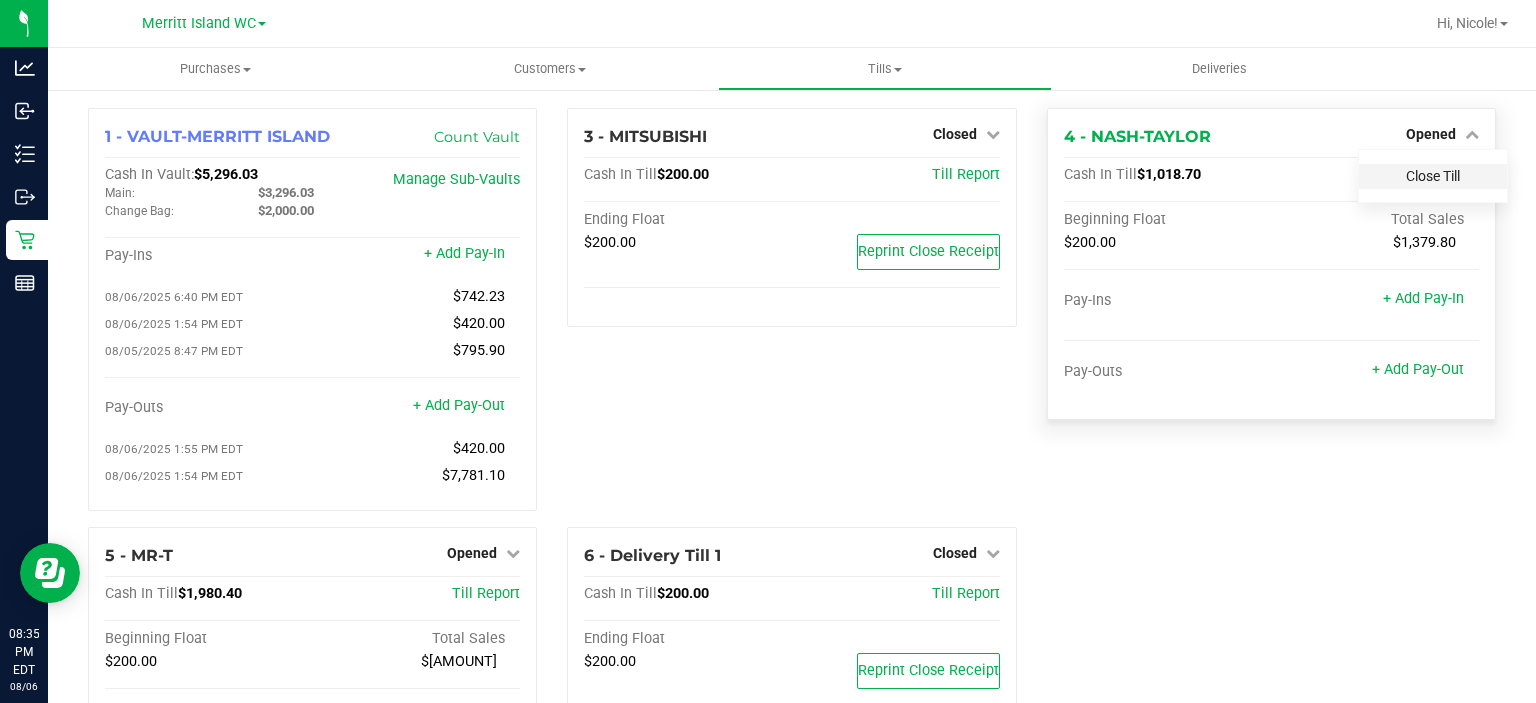 drag, startPoint x: 1410, startPoint y: 184, endPoint x: 1425, endPoint y: 181, distance: 15.297058 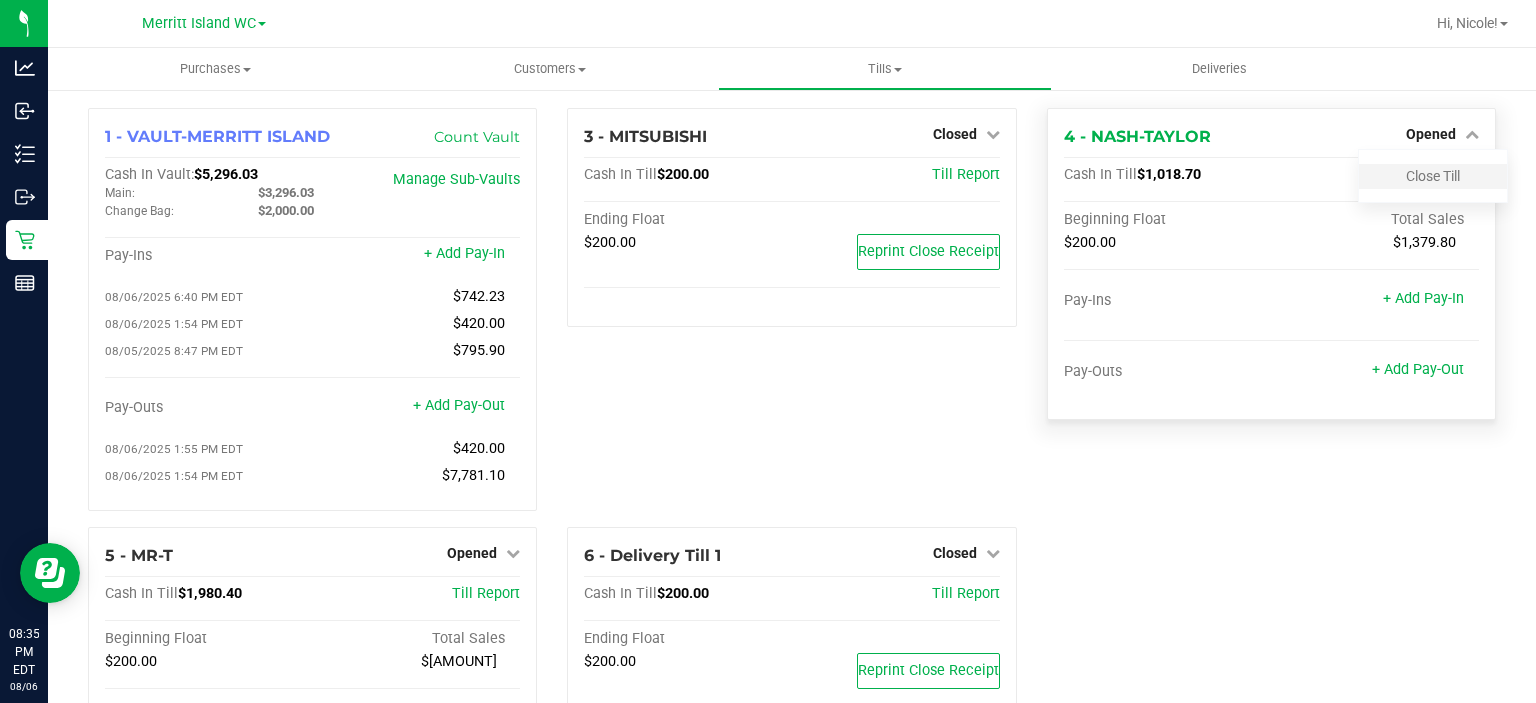 click on "Close Till" at bounding box center (1433, 176) 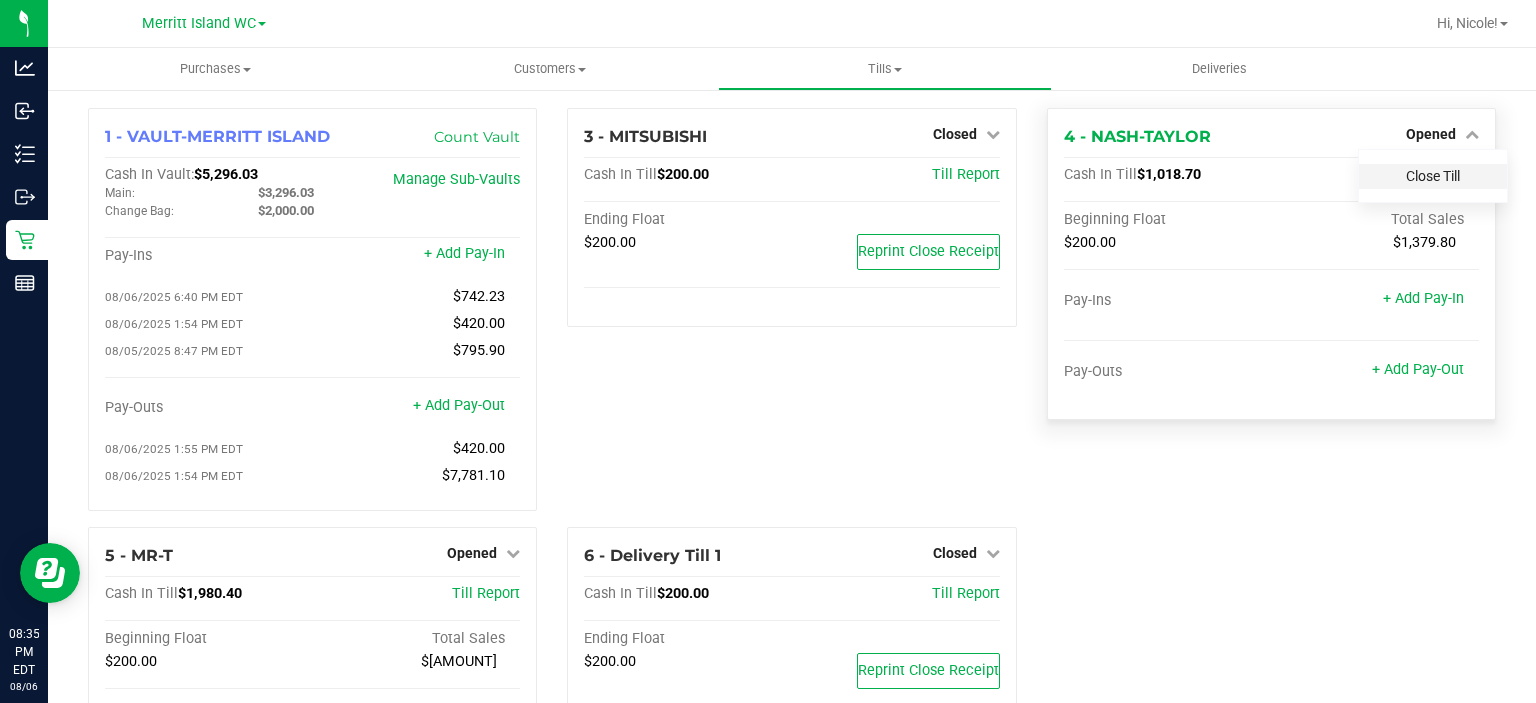 click on "Close Till" at bounding box center (1433, 176) 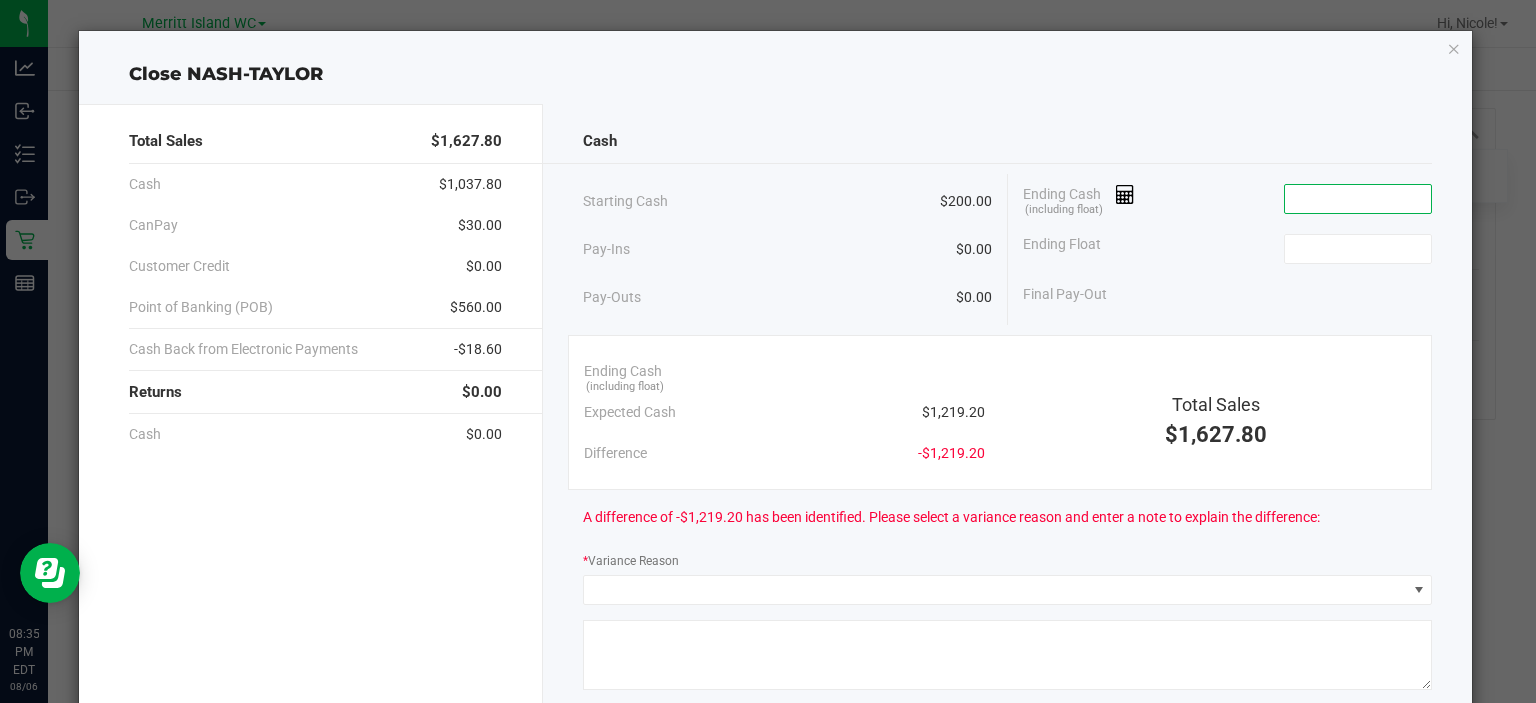 click at bounding box center (1358, 199) 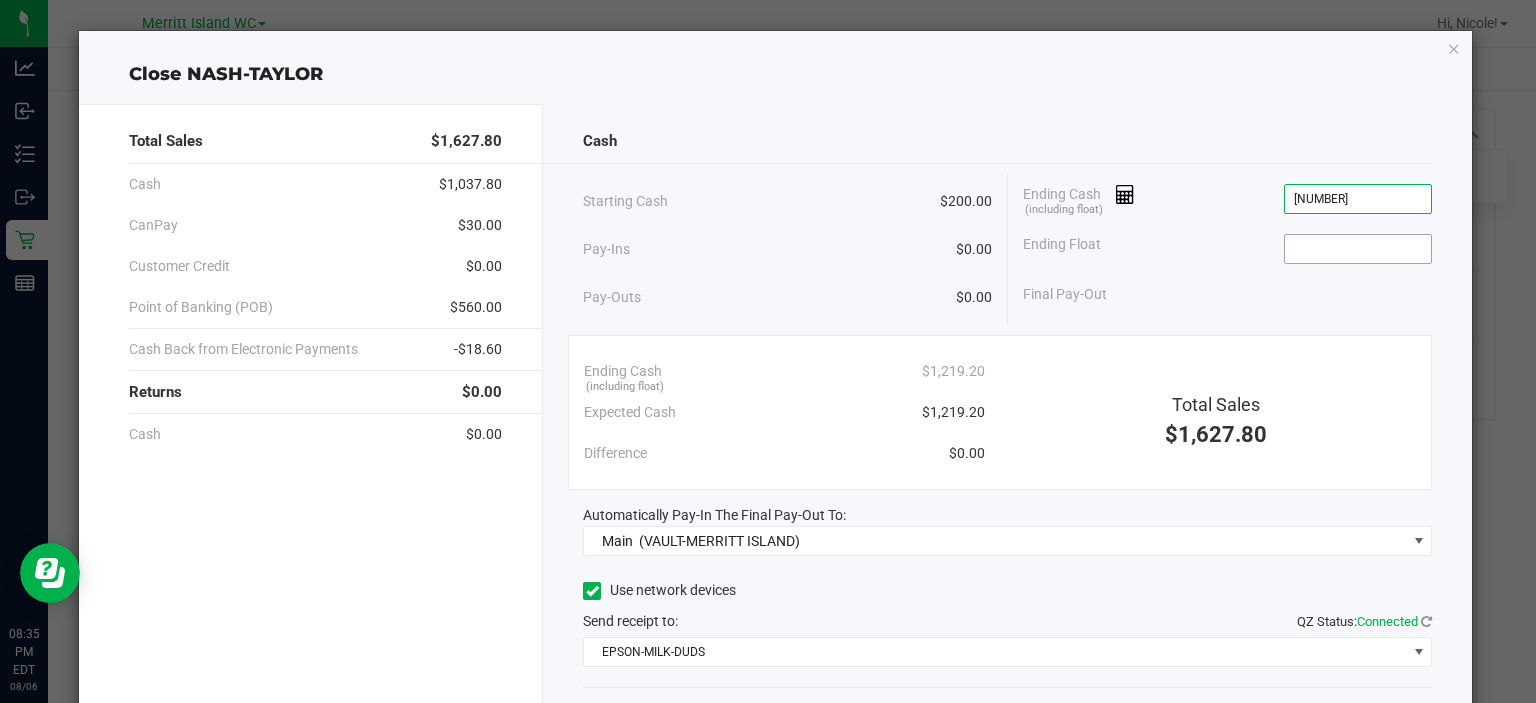 type on "$1,219.20" 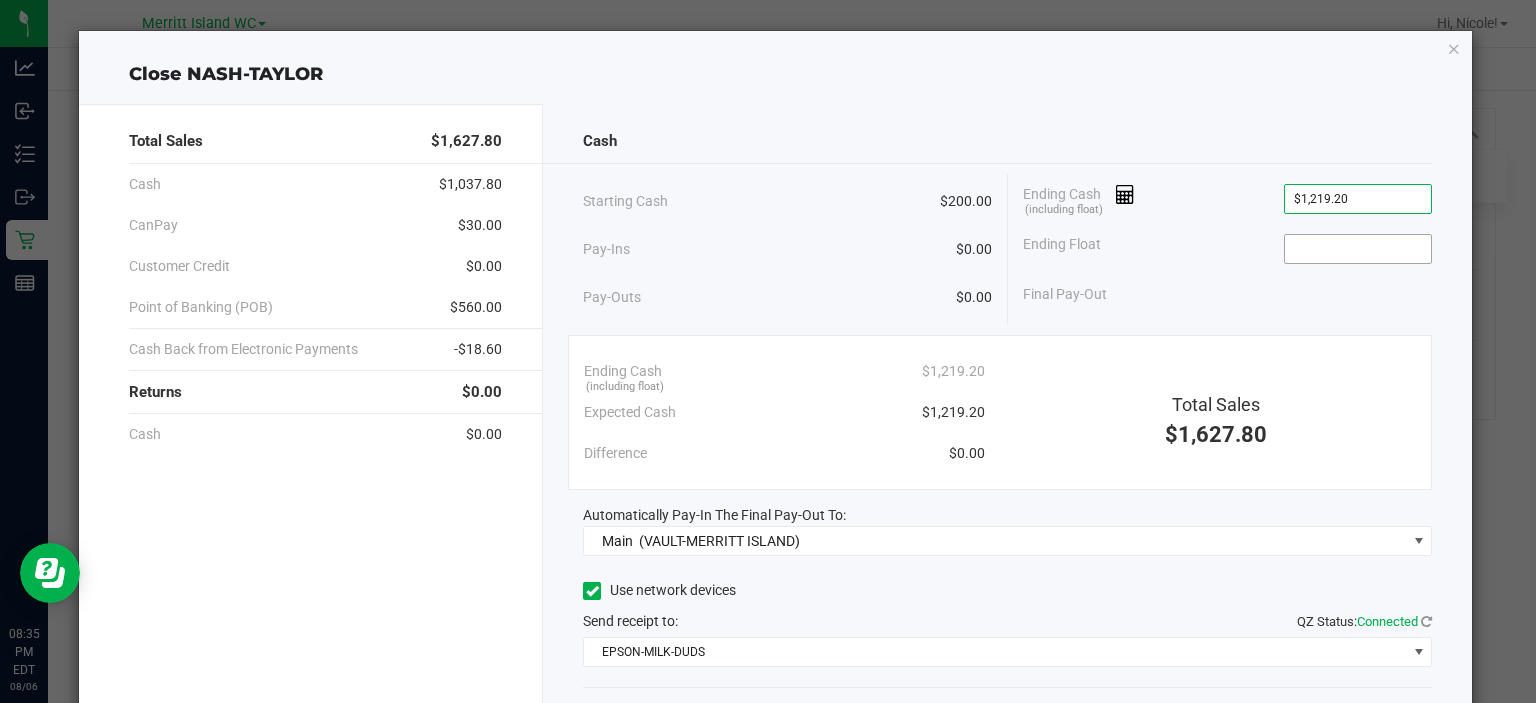click at bounding box center [1358, 249] 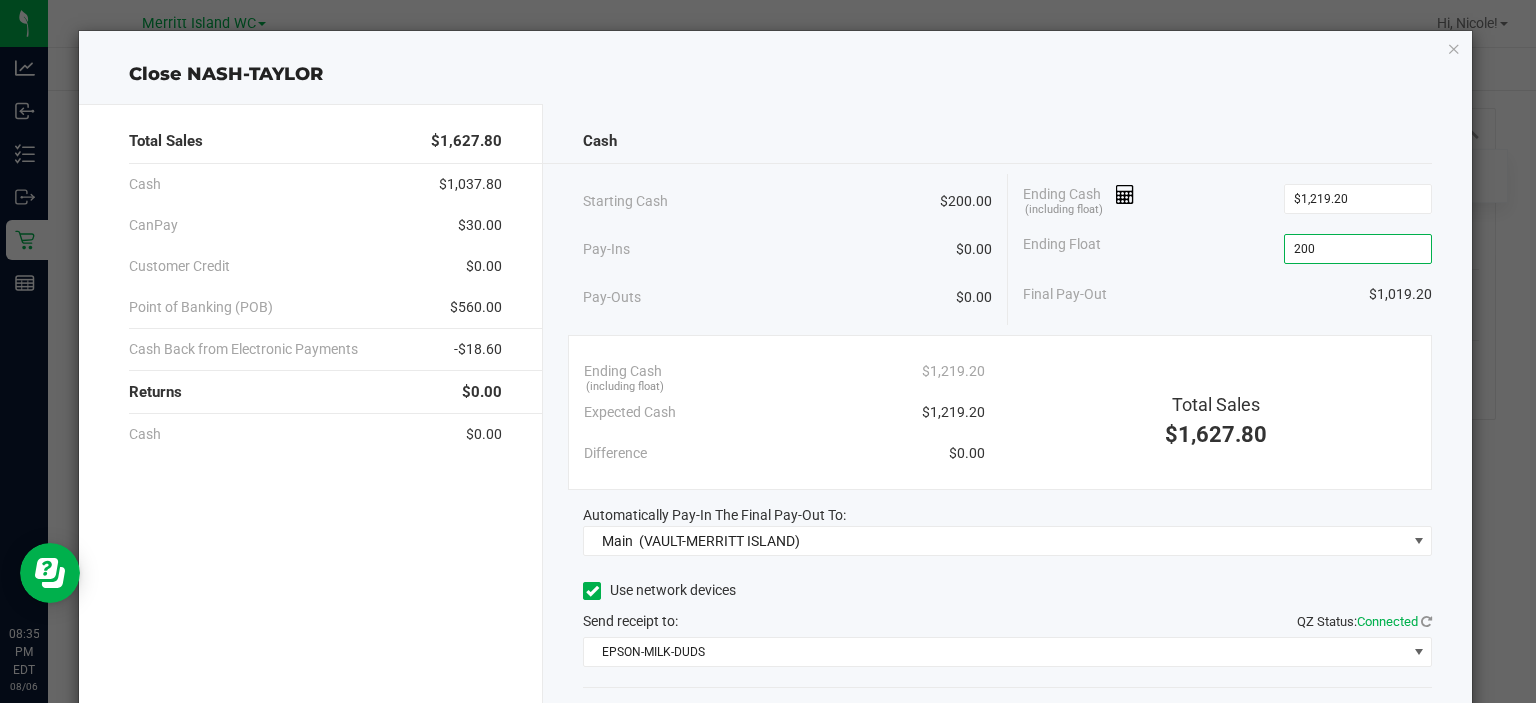 type on "$200.00" 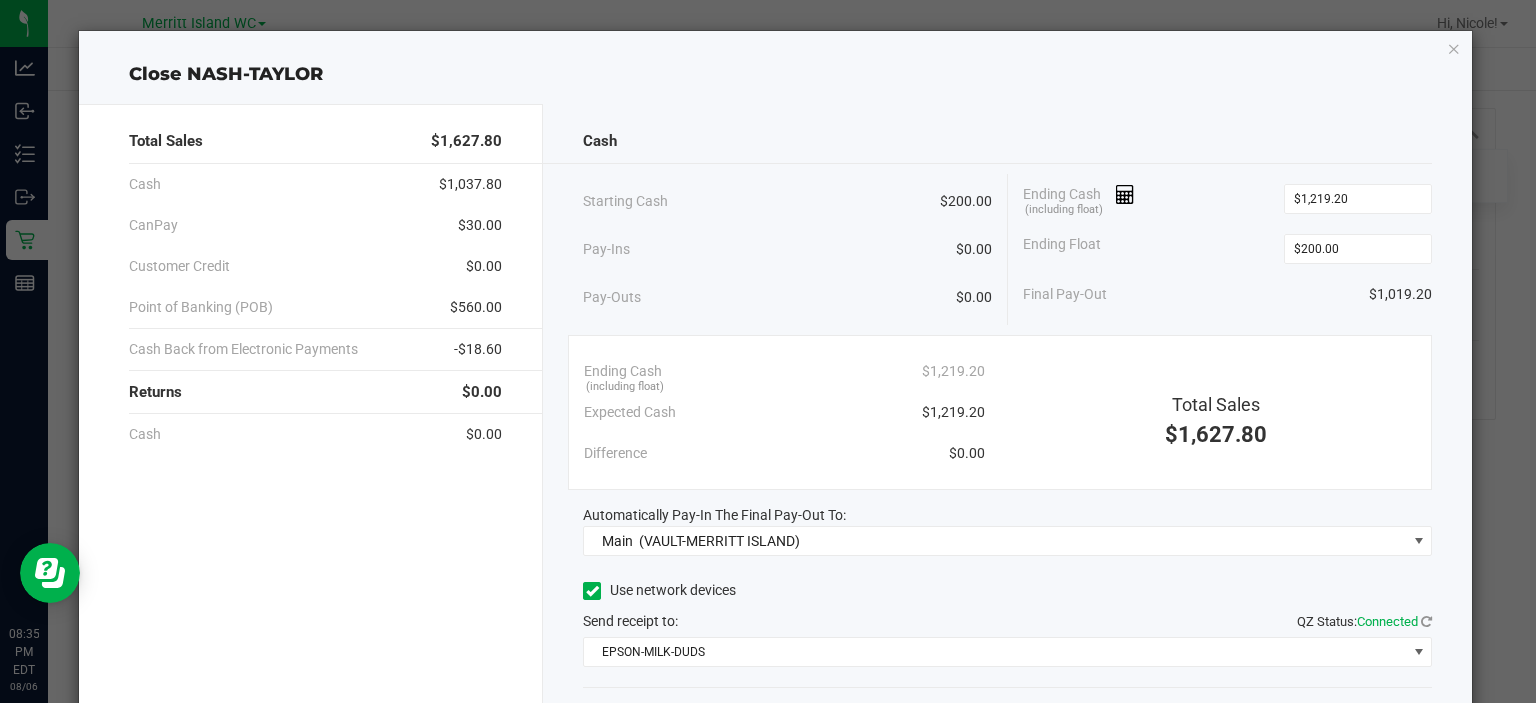 click on "Ending Float  $200.00" 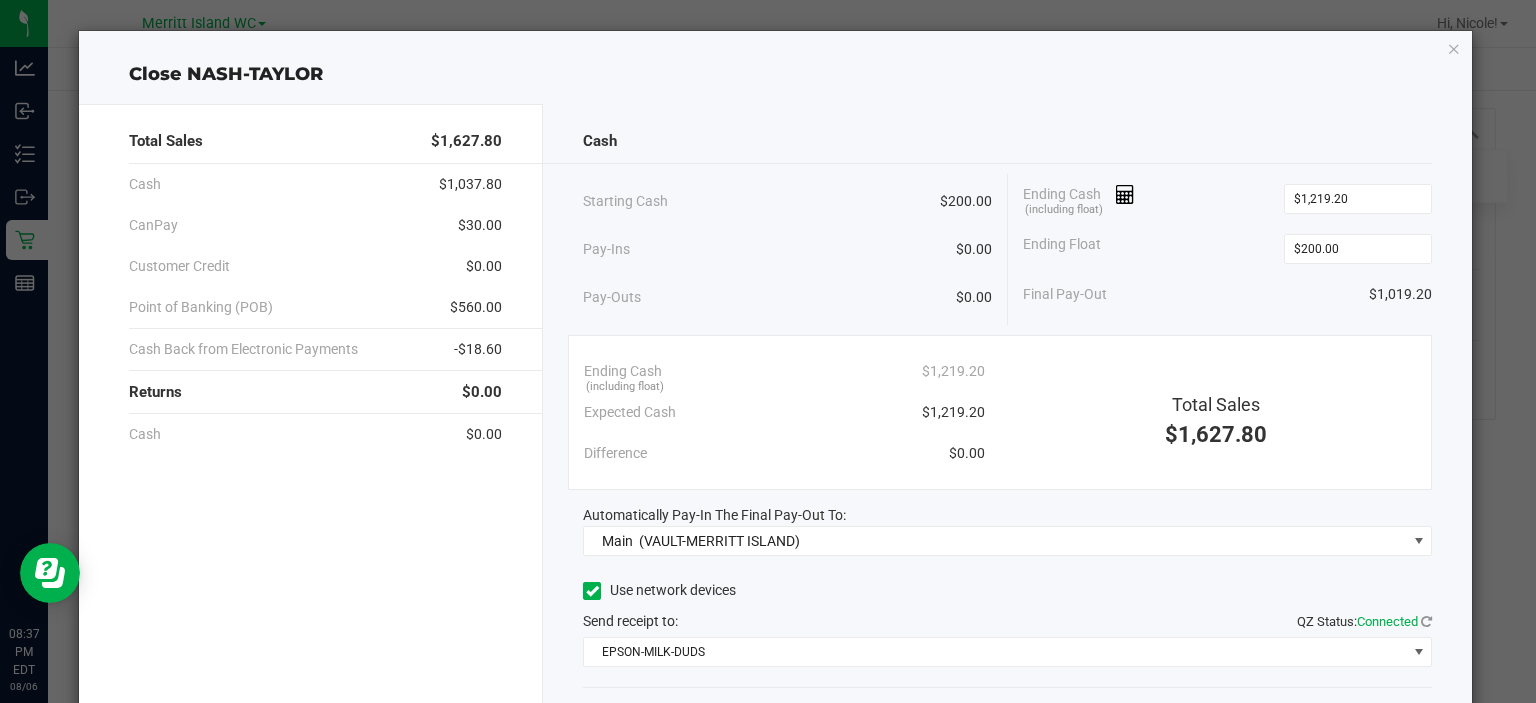 click on "Ending Float  $200.00" 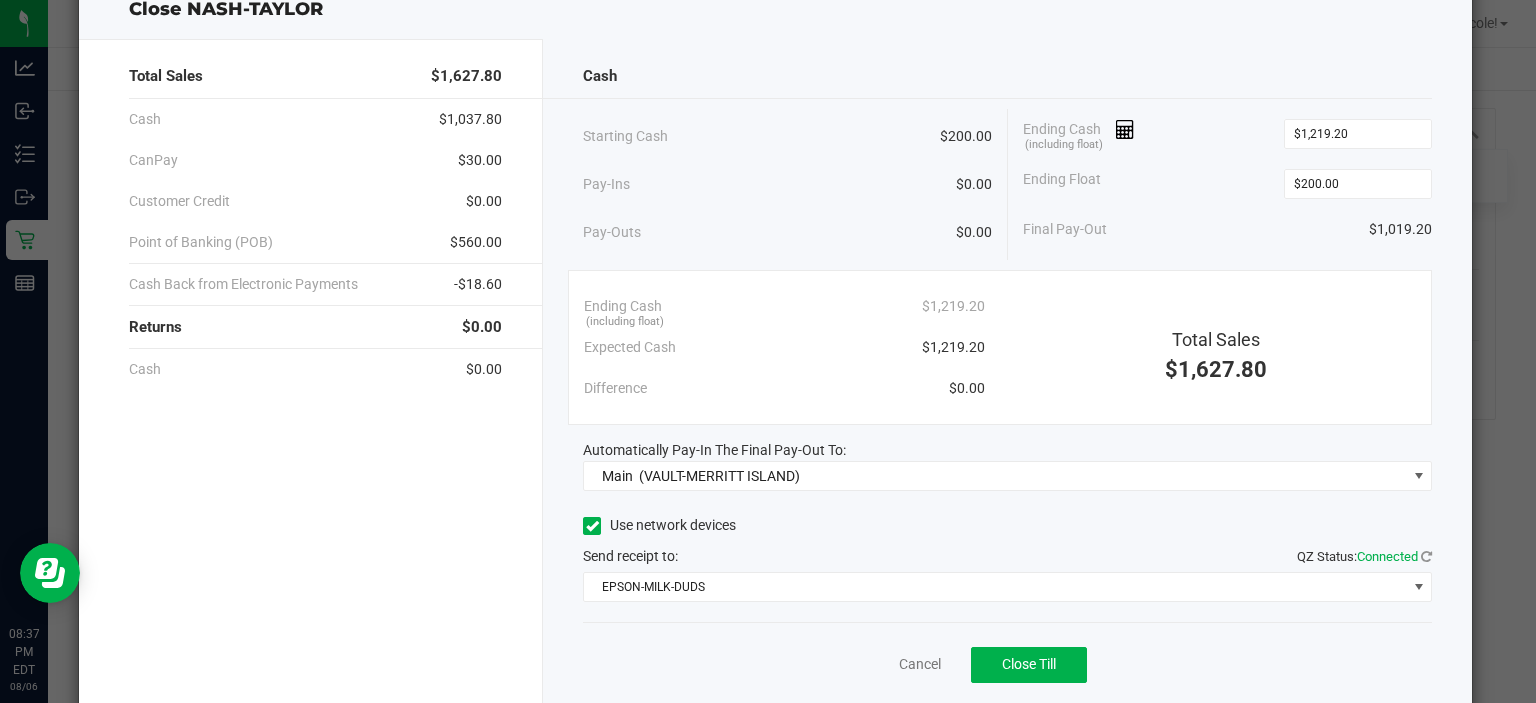 scroll, scrollTop: 124, scrollLeft: 0, axis: vertical 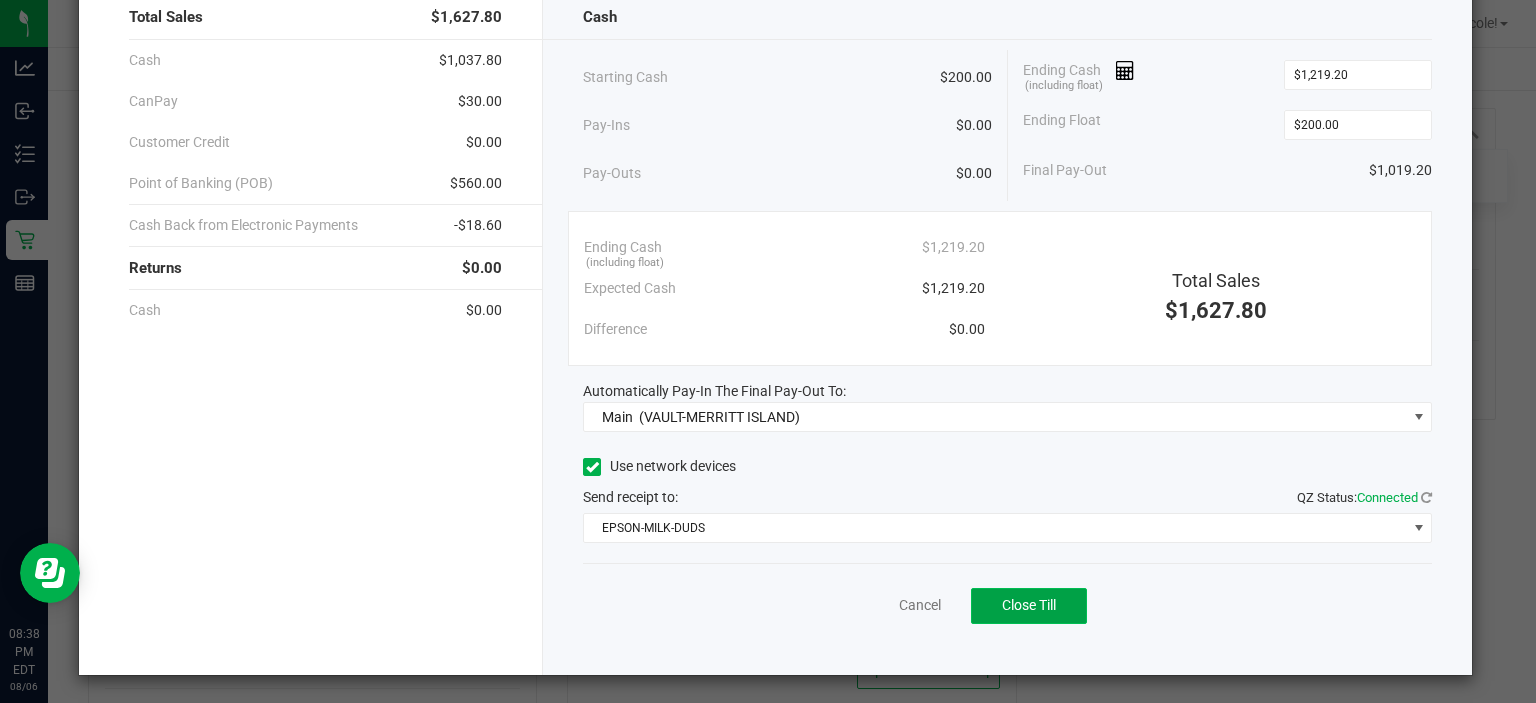 click on "Close Till" 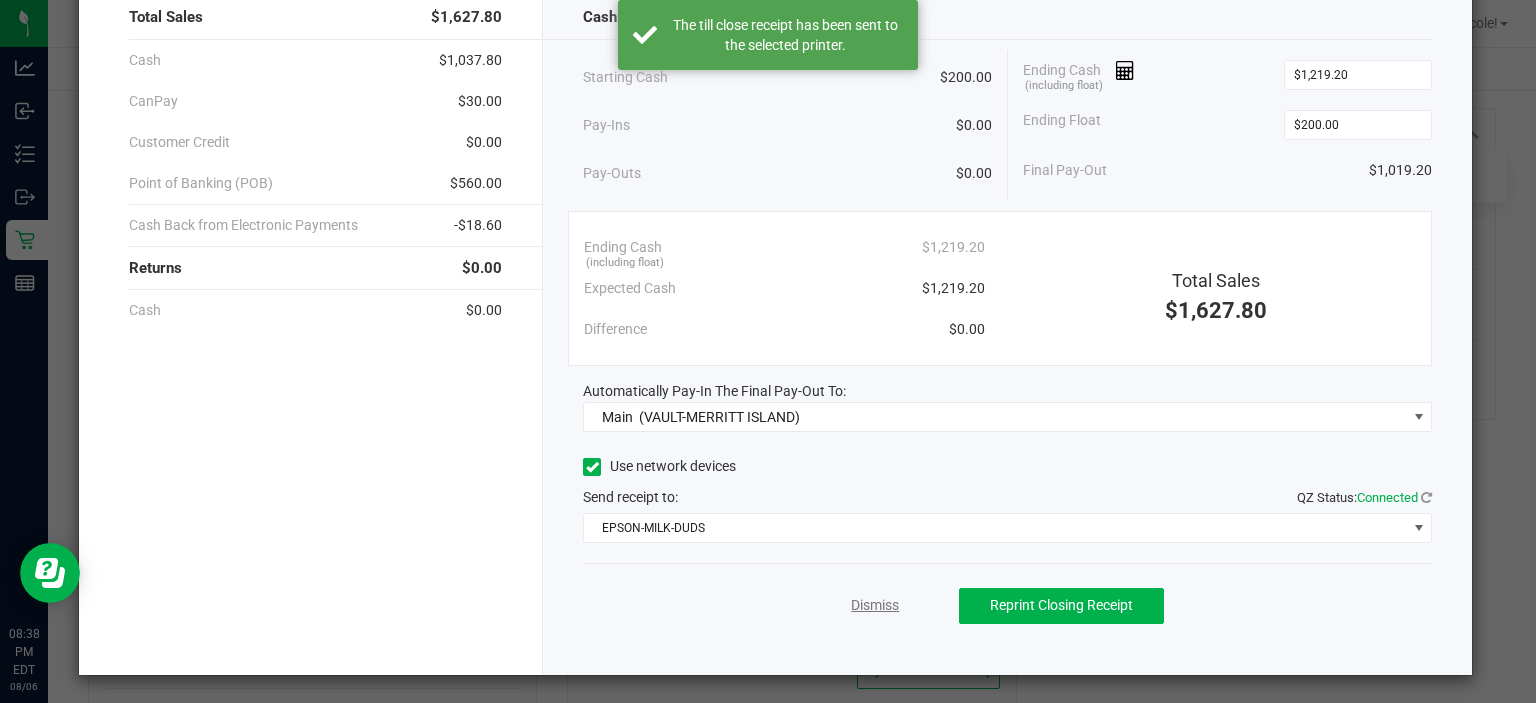 click on "Dismiss" 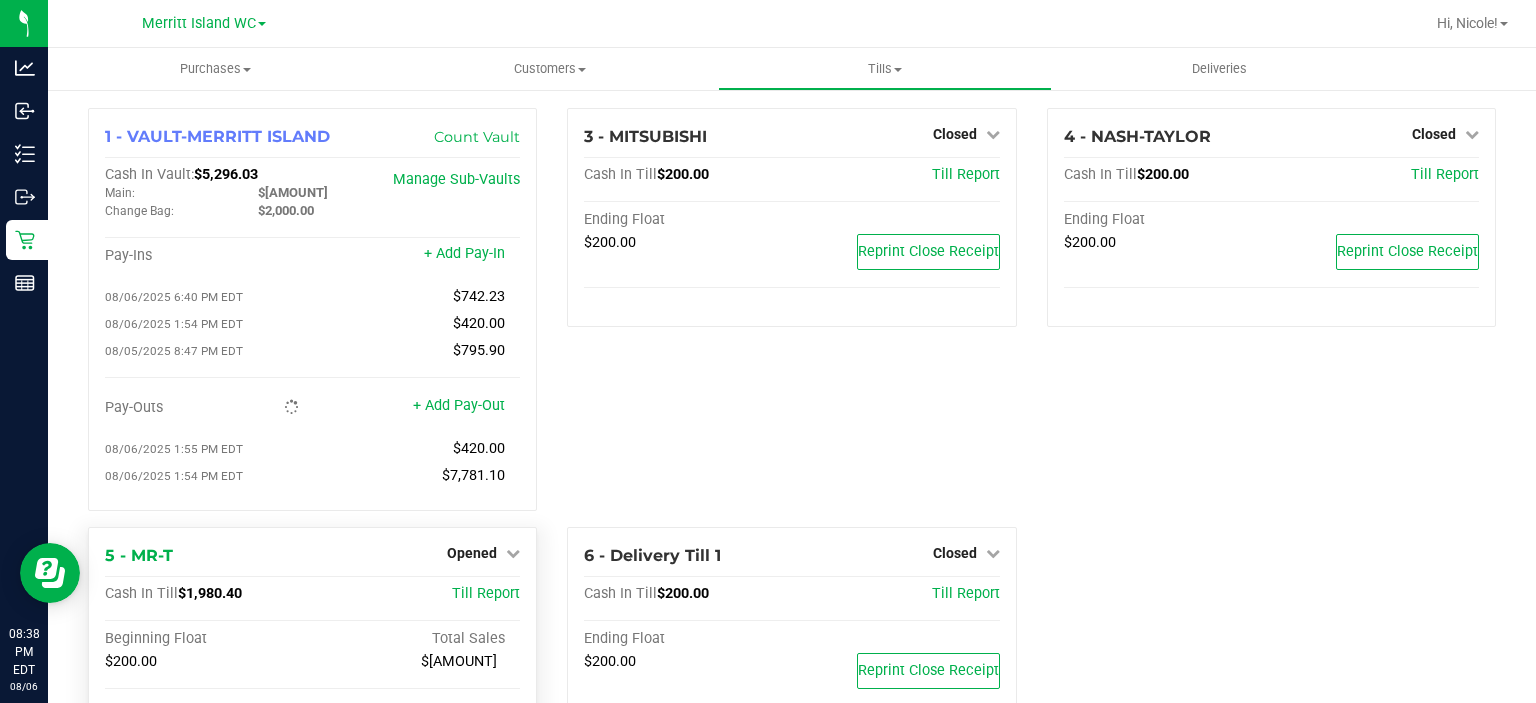 click on "Opened" at bounding box center [483, 553] 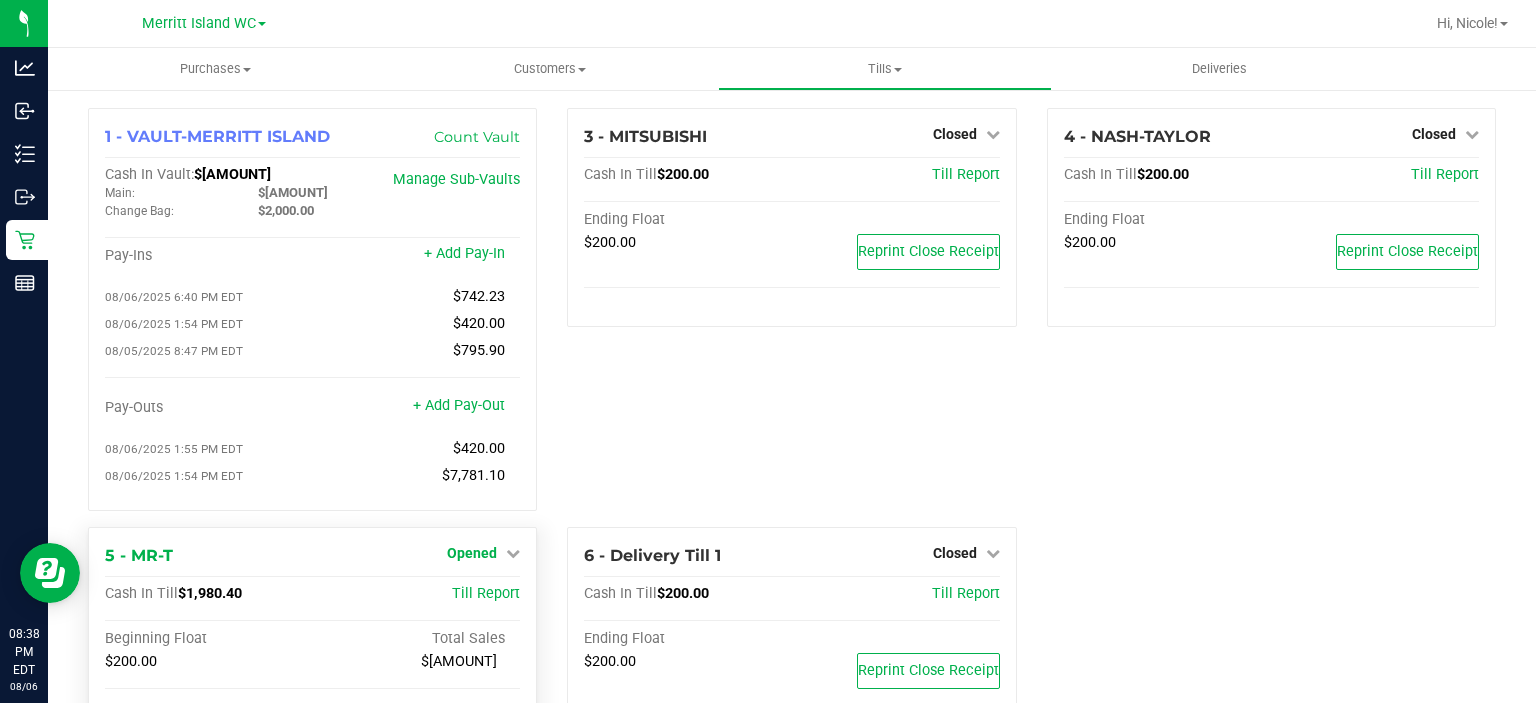 click on "Opened" at bounding box center [472, 553] 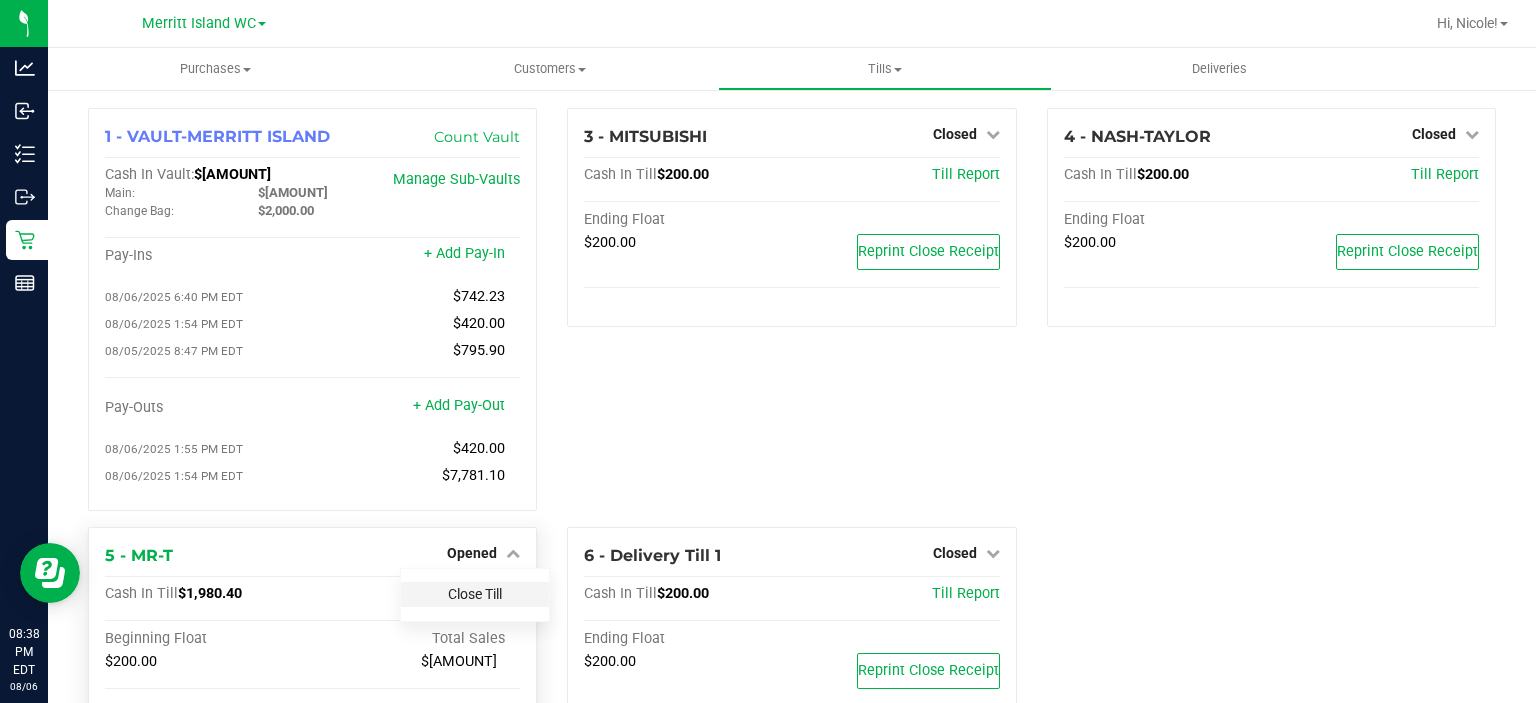 click on "Close Till" at bounding box center [475, 594] 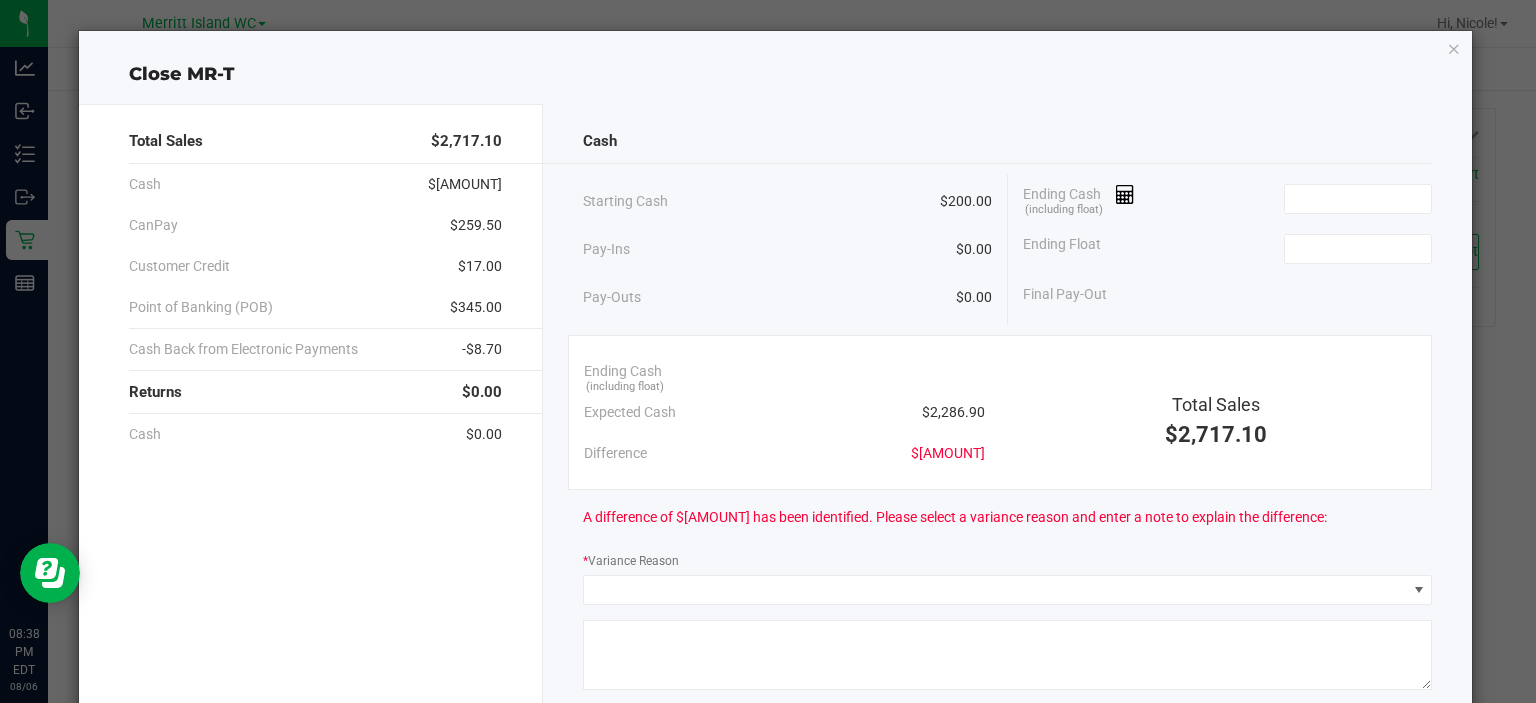 type 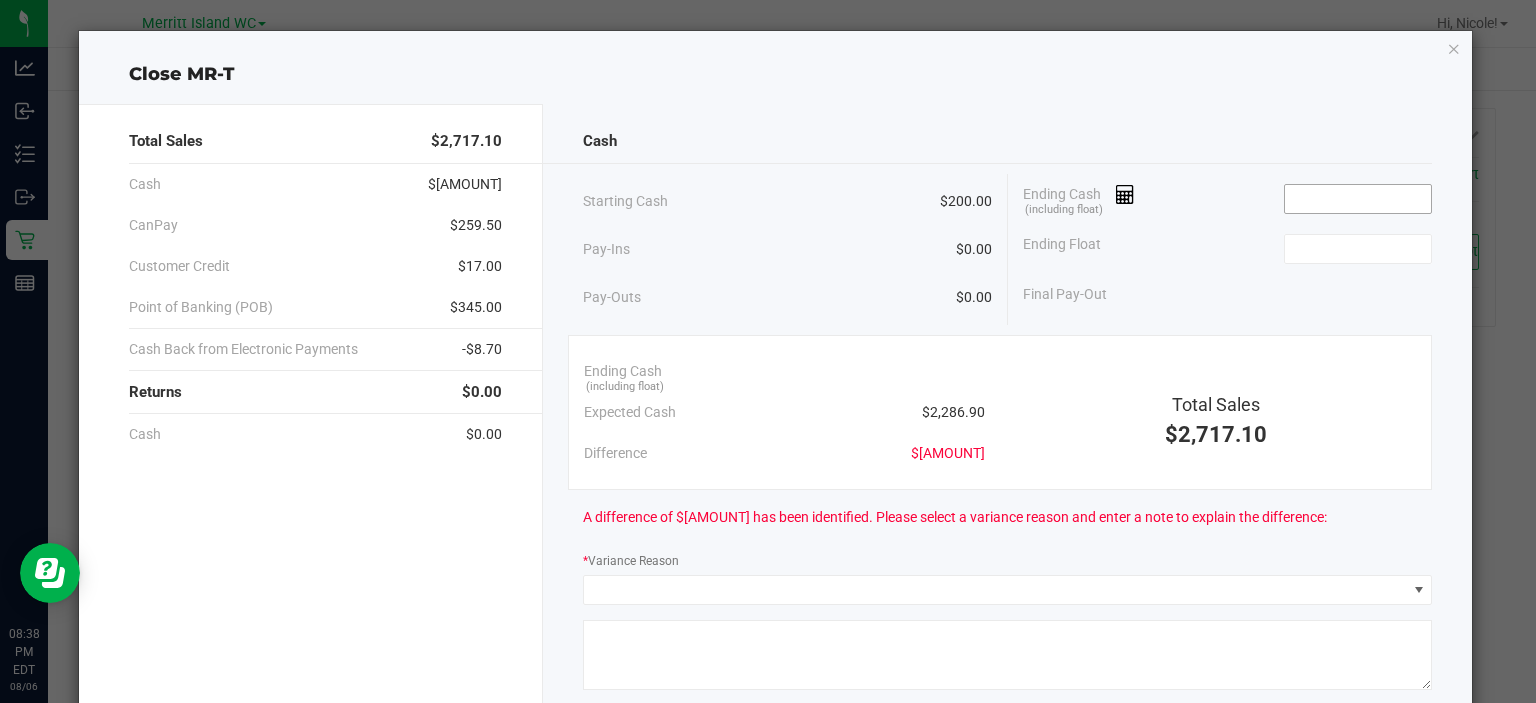 click at bounding box center (1358, 199) 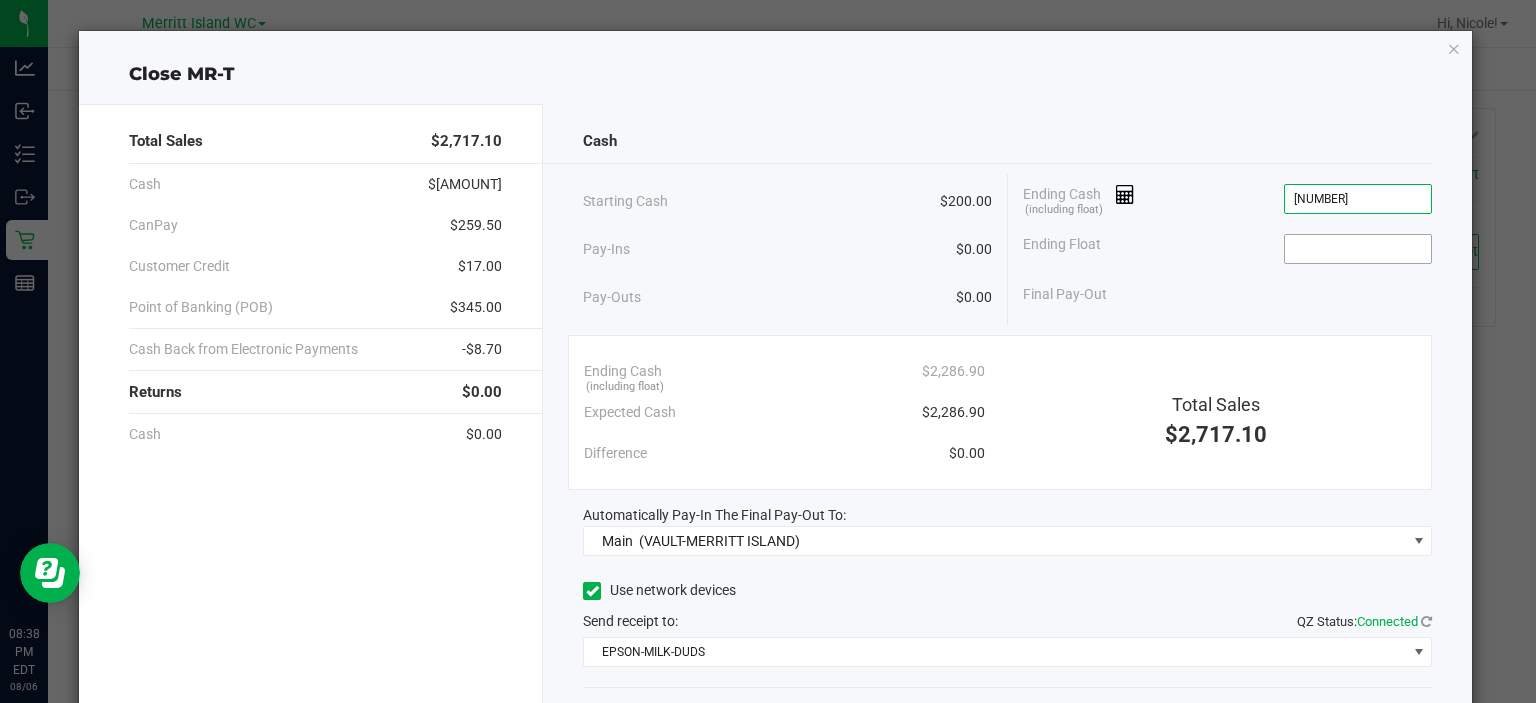 type on "$2,286.90" 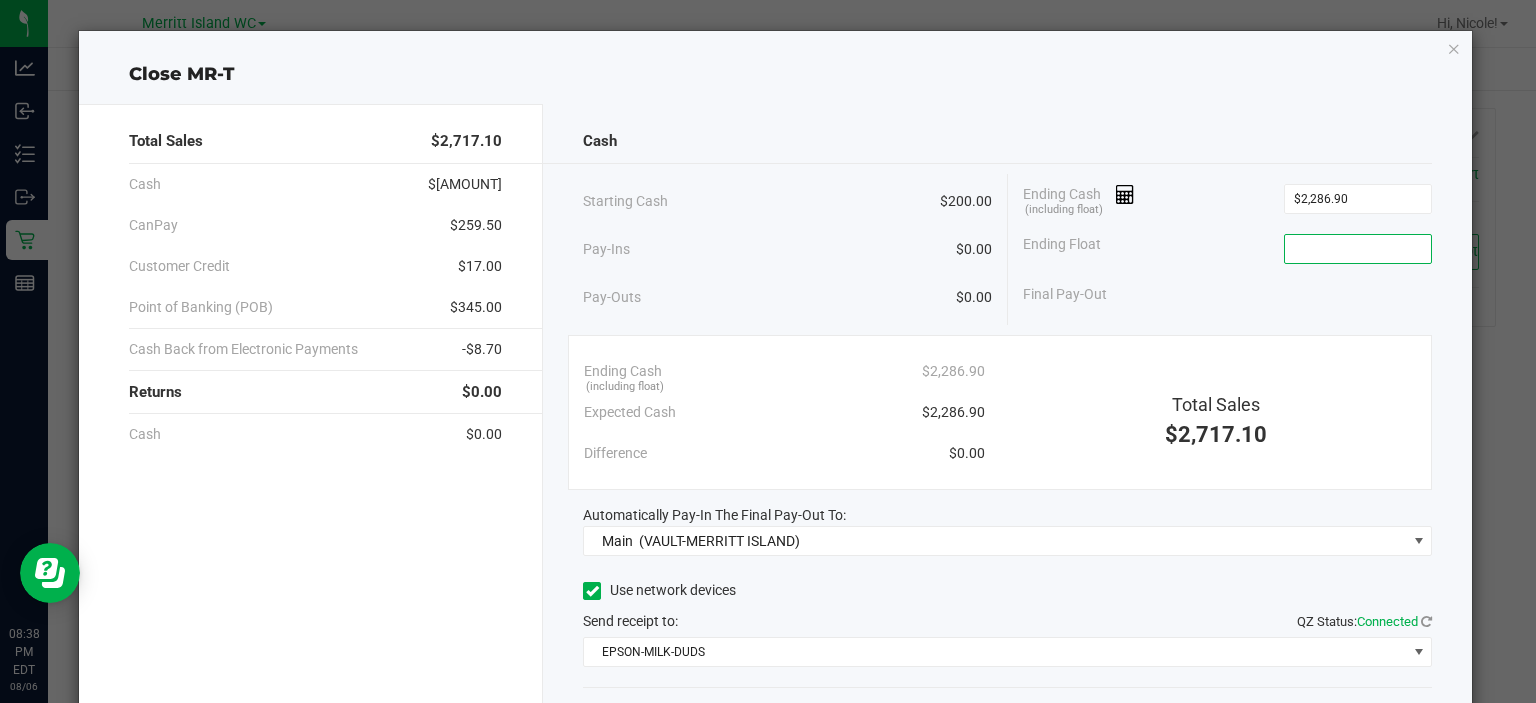 click at bounding box center [1358, 249] 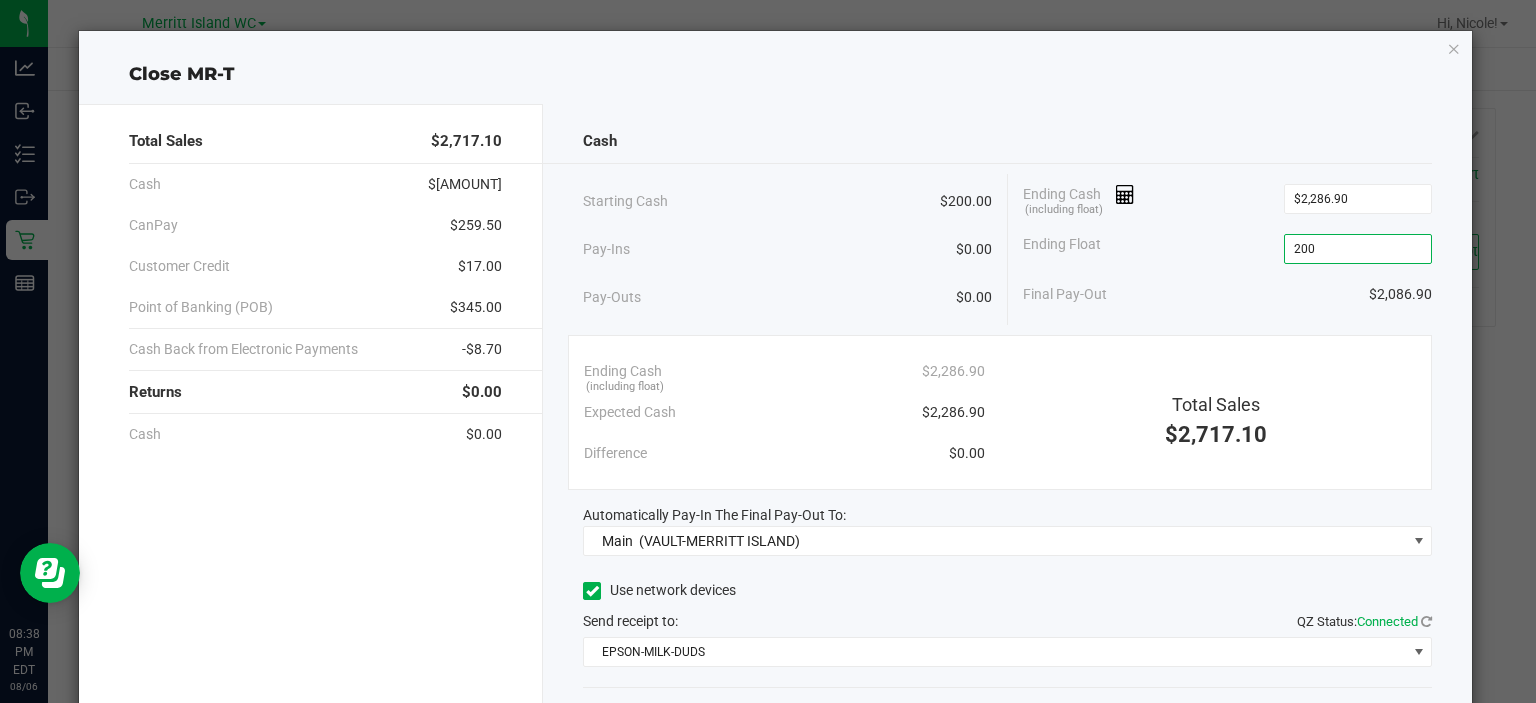 type on "$200.00" 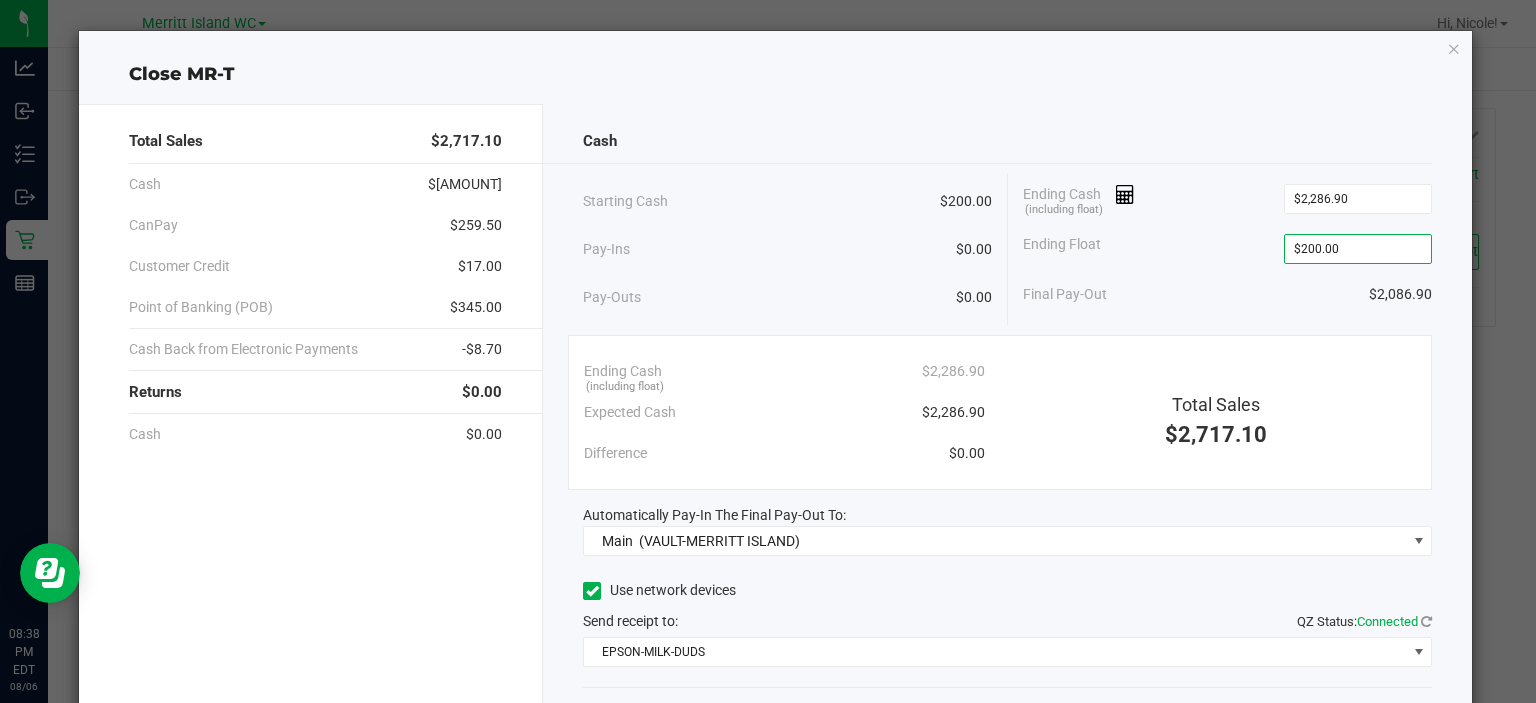 click on "Ending Float  $200.00" 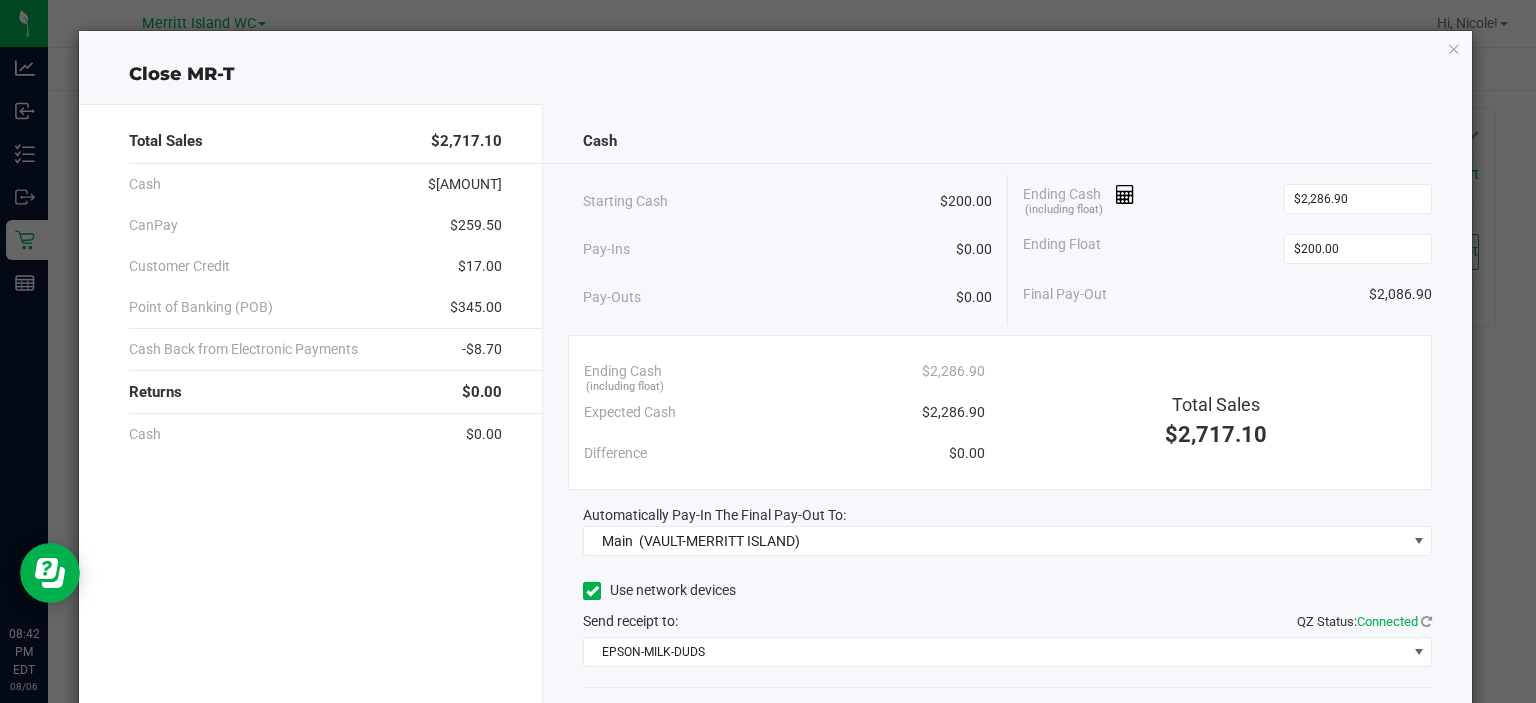 click on "Final Pay-Out   $[AMOUNT]" 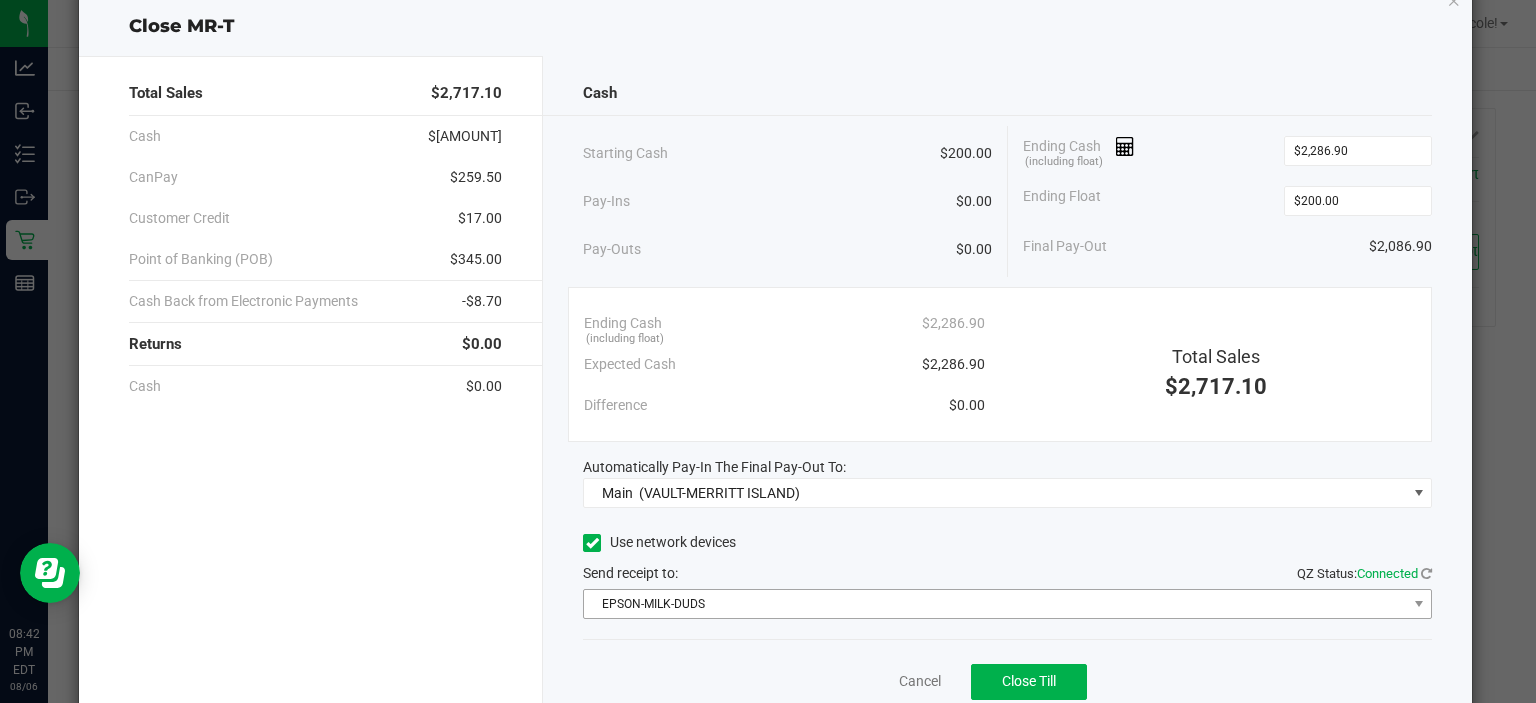scroll, scrollTop: 124, scrollLeft: 0, axis: vertical 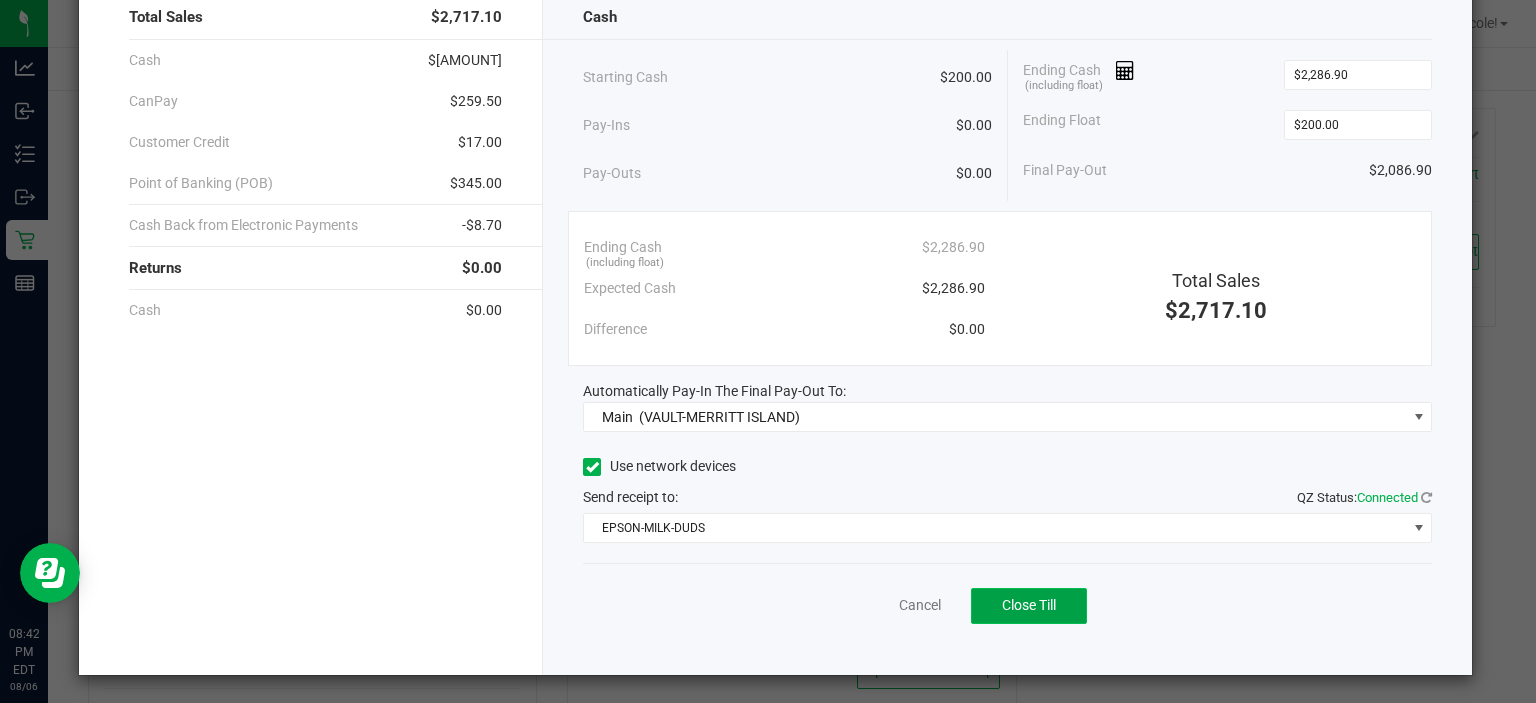 drag, startPoint x: 1047, startPoint y: 606, endPoint x: 1047, endPoint y: 575, distance: 31 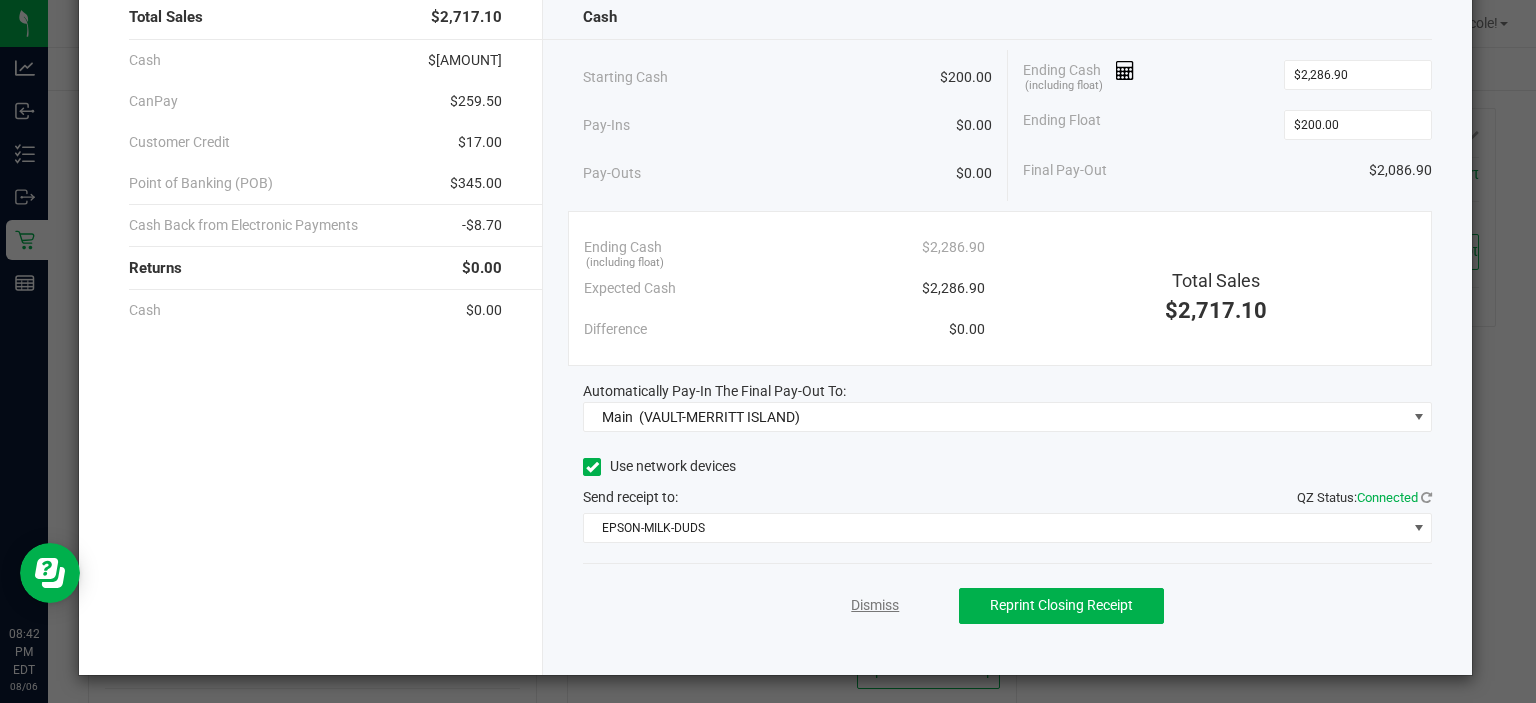 click on "Dismiss" 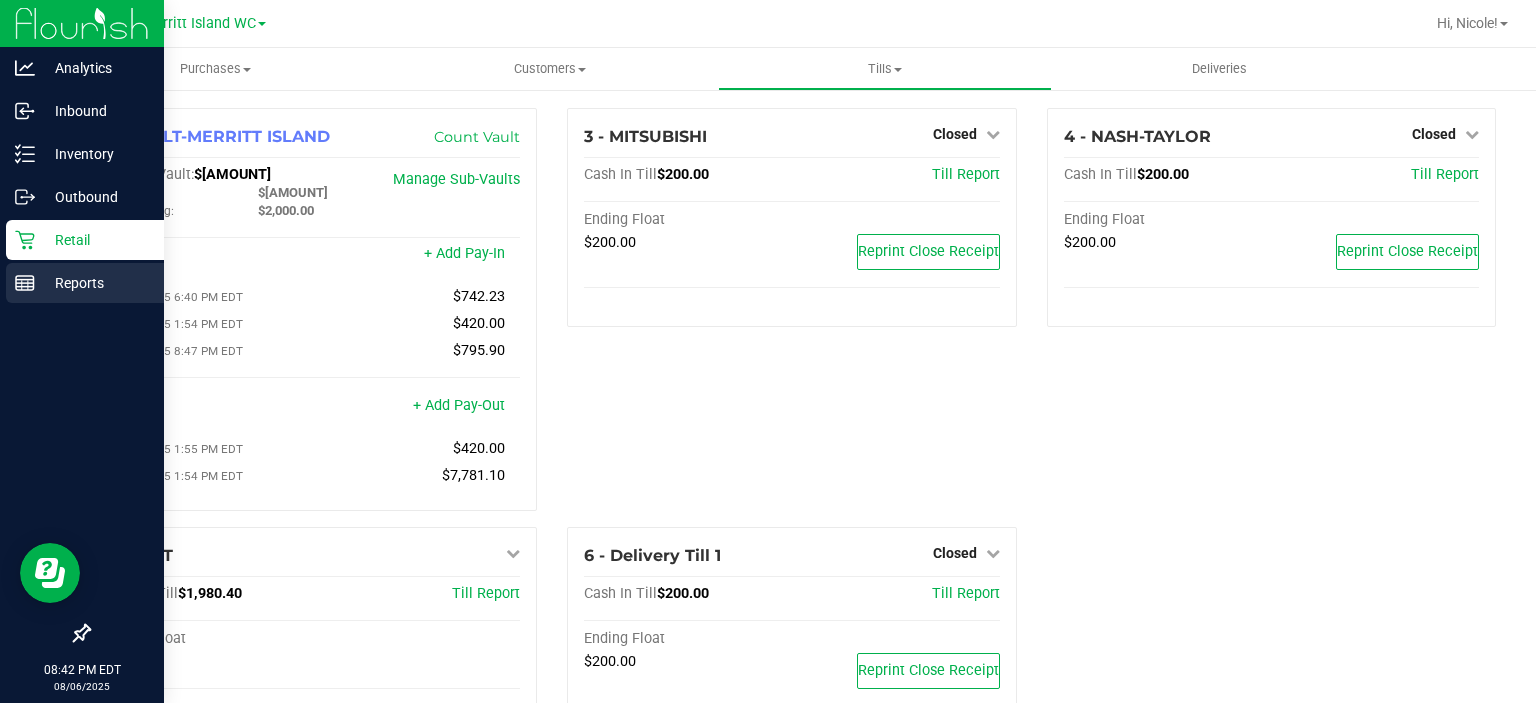 click on "Reports" at bounding box center [95, 283] 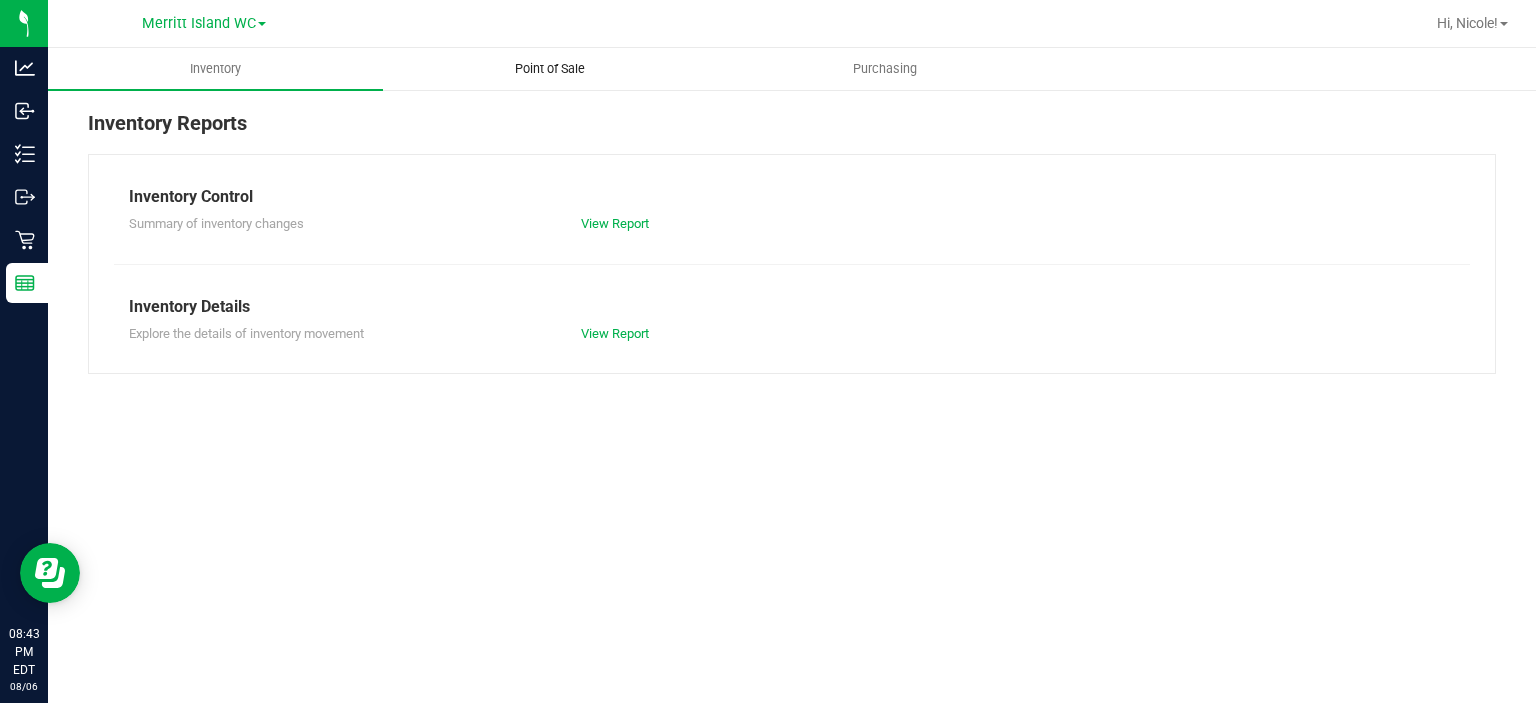 click on "Point of Sale" at bounding box center (550, 69) 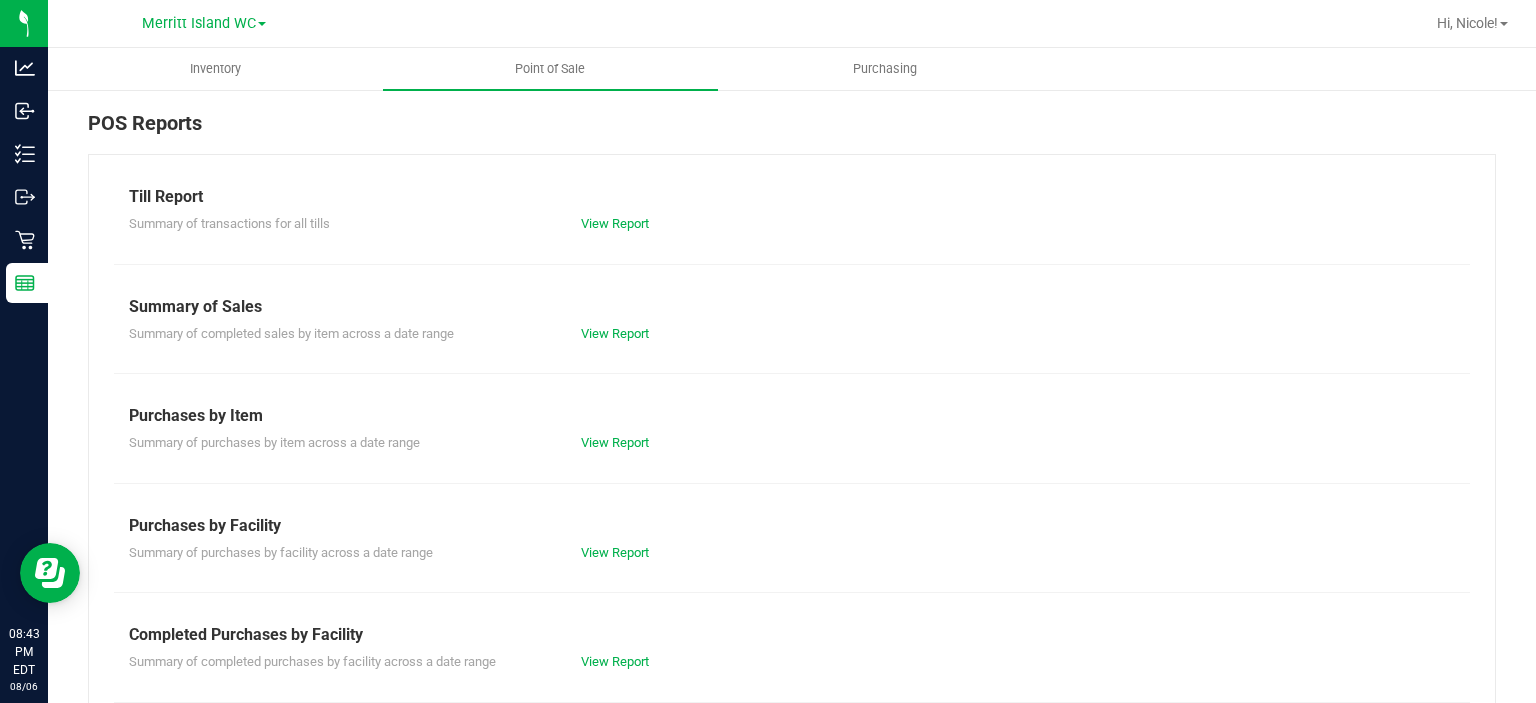 click on "Till Report" at bounding box center (792, 197) 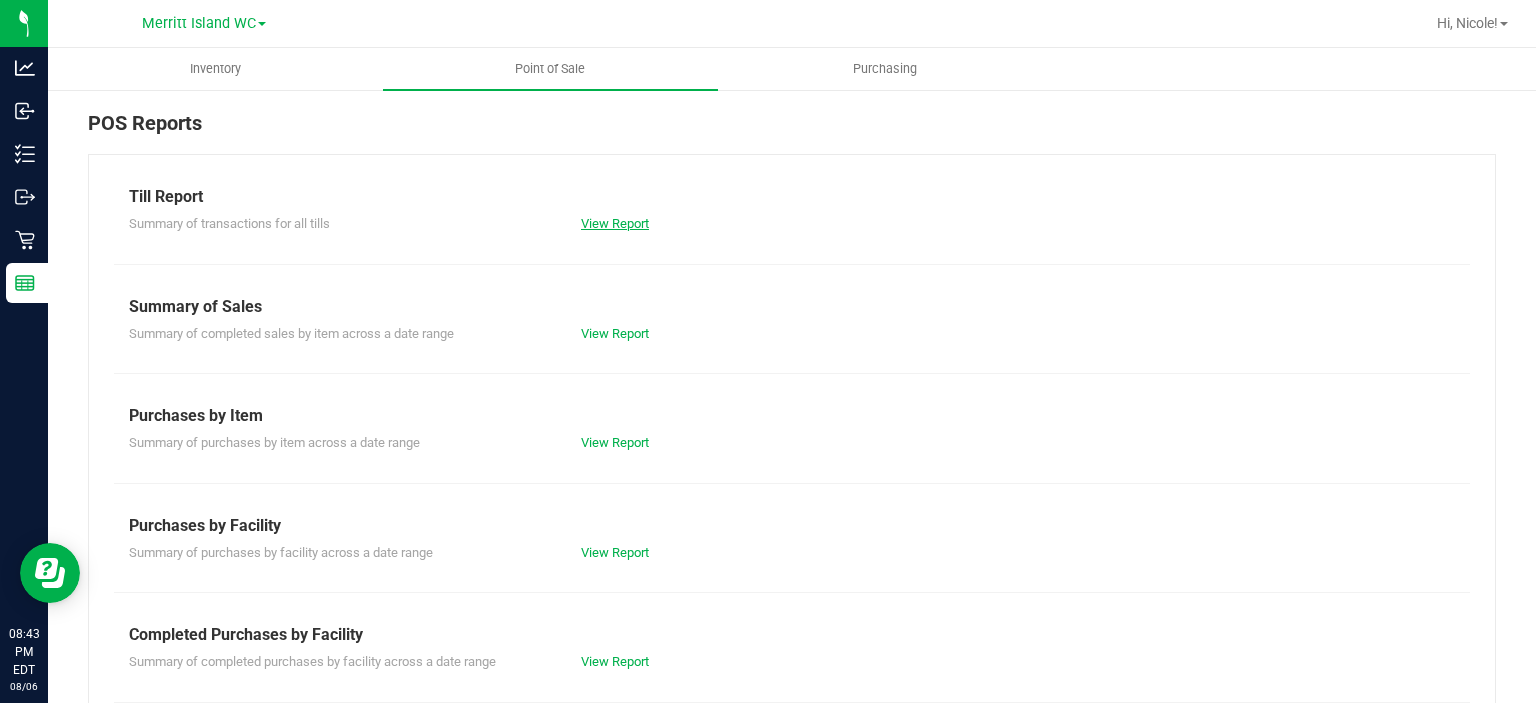 click on "View Report" at bounding box center [615, 223] 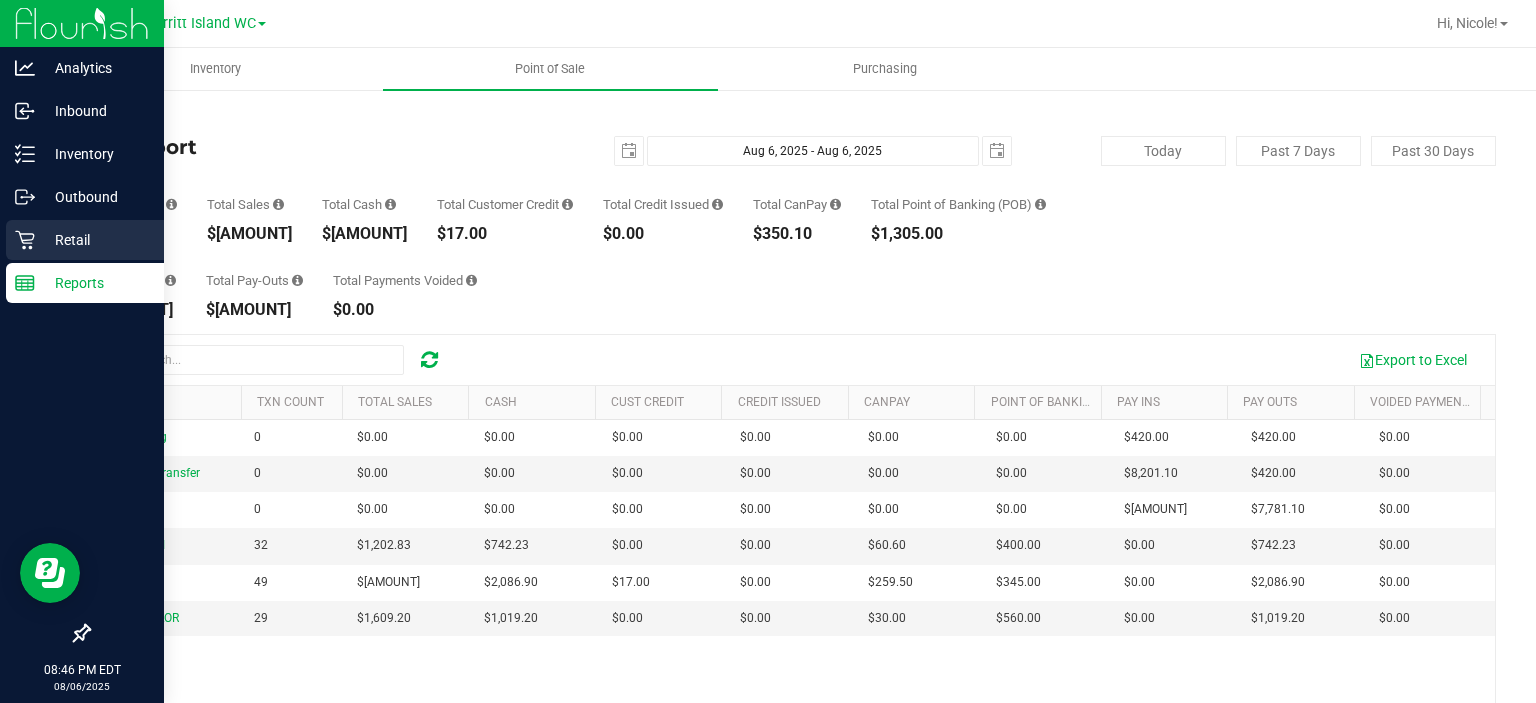 click on "Retail" at bounding box center (95, 240) 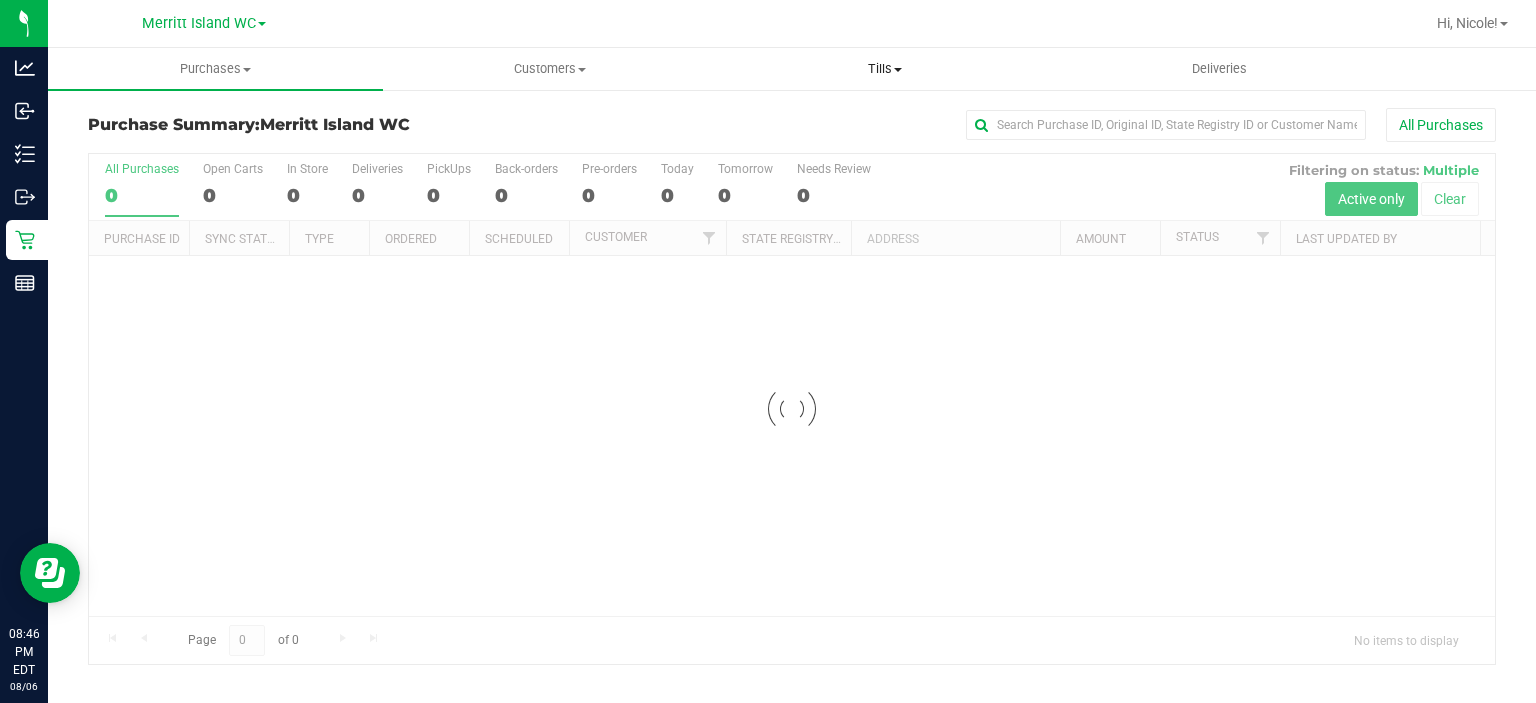 click on "Tills" at bounding box center [885, 69] 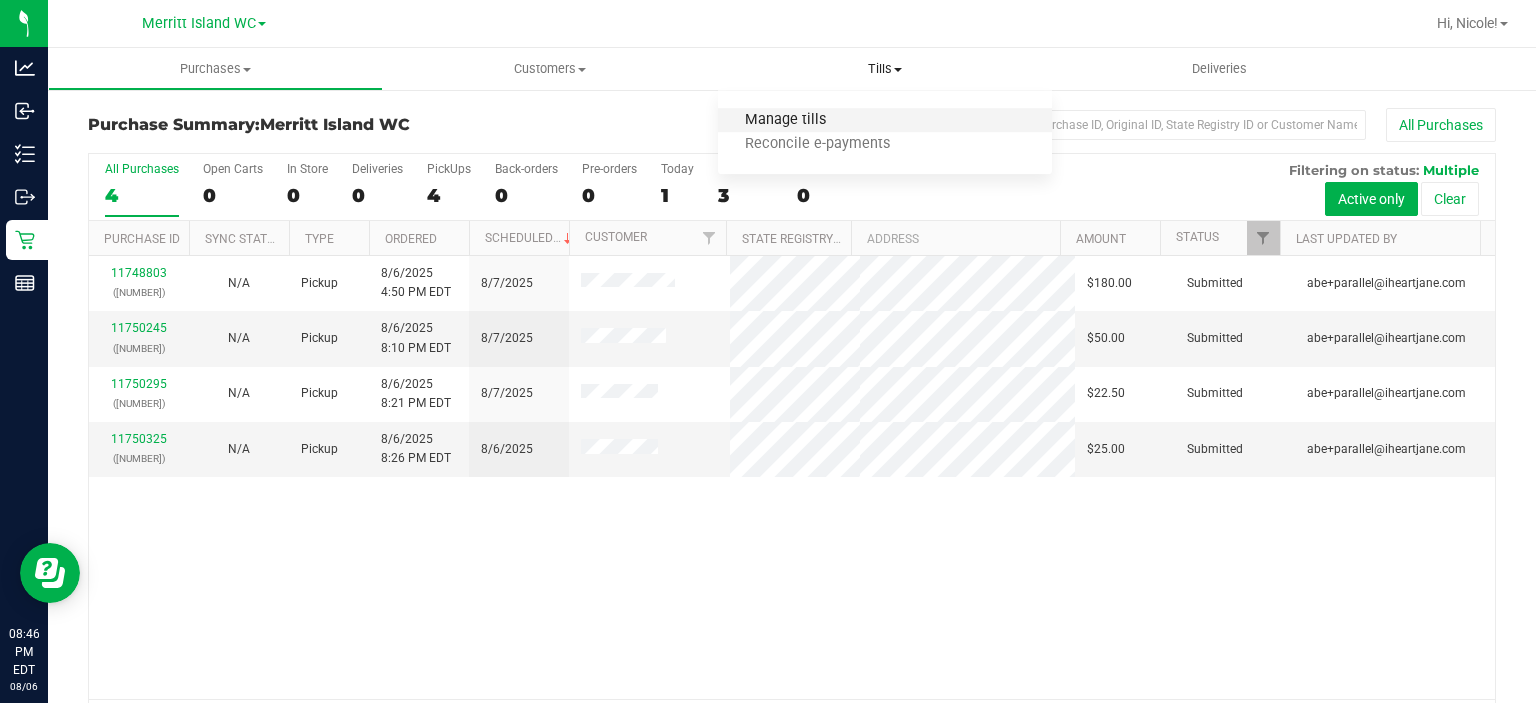 click on "Manage tills" at bounding box center [785, 120] 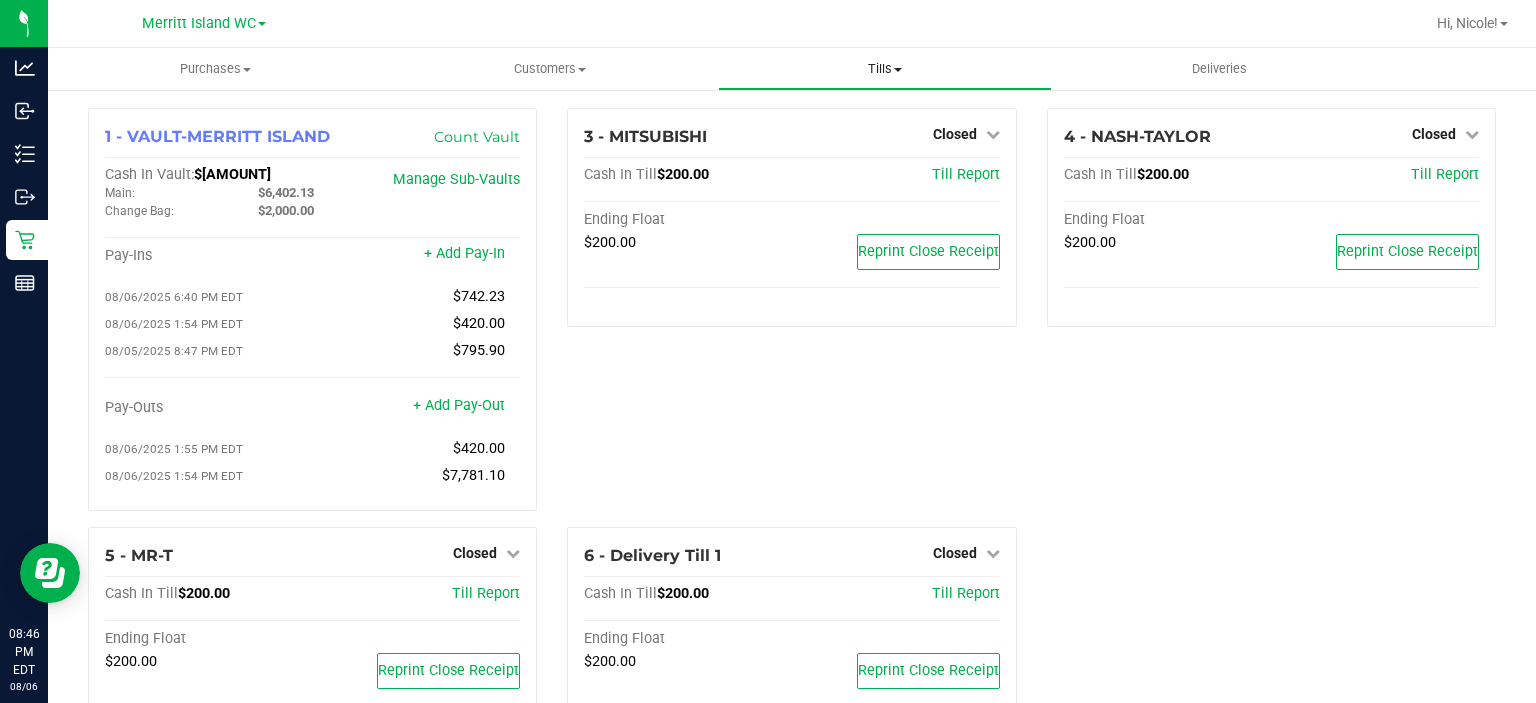 click on "Tills" at bounding box center (885, 69) 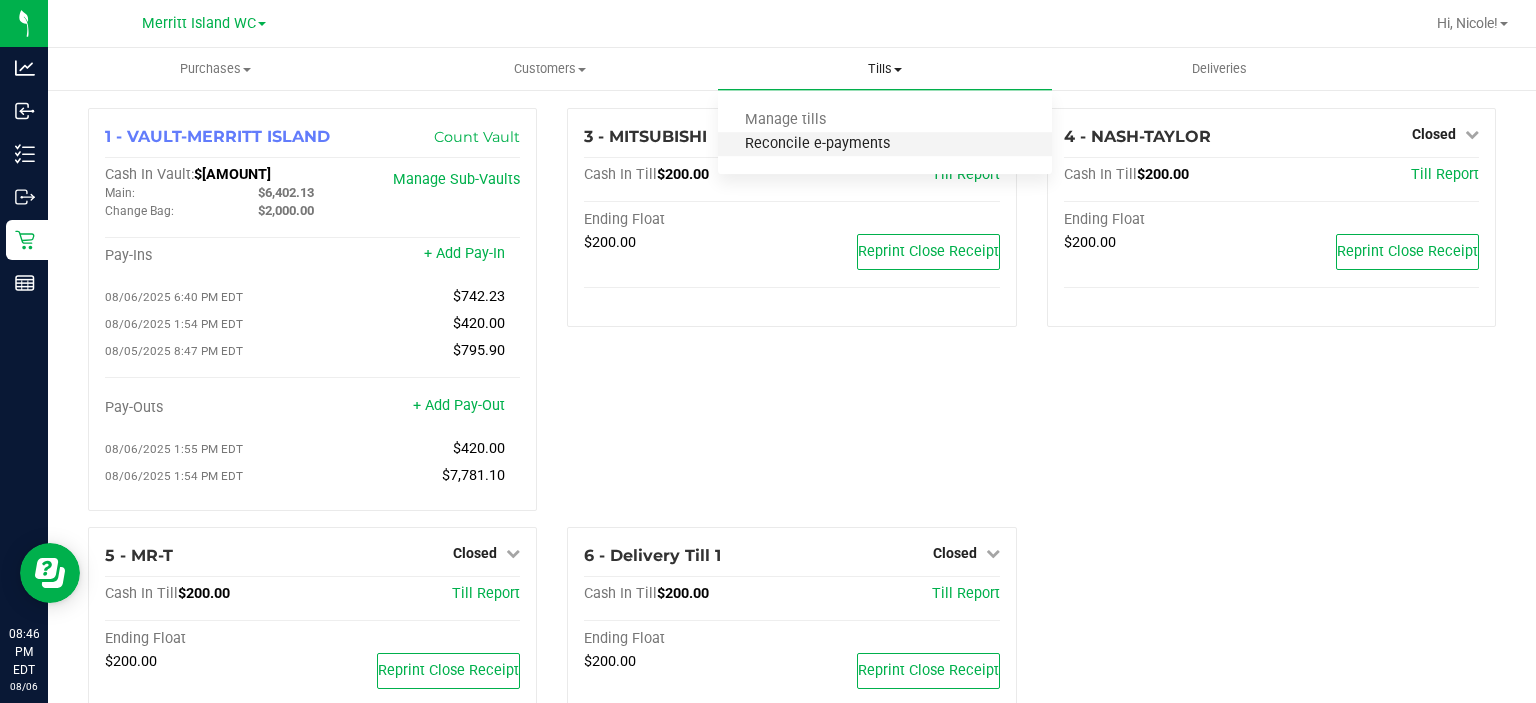 click on "Reconcile e-payments" at bounding box center [817, 144] 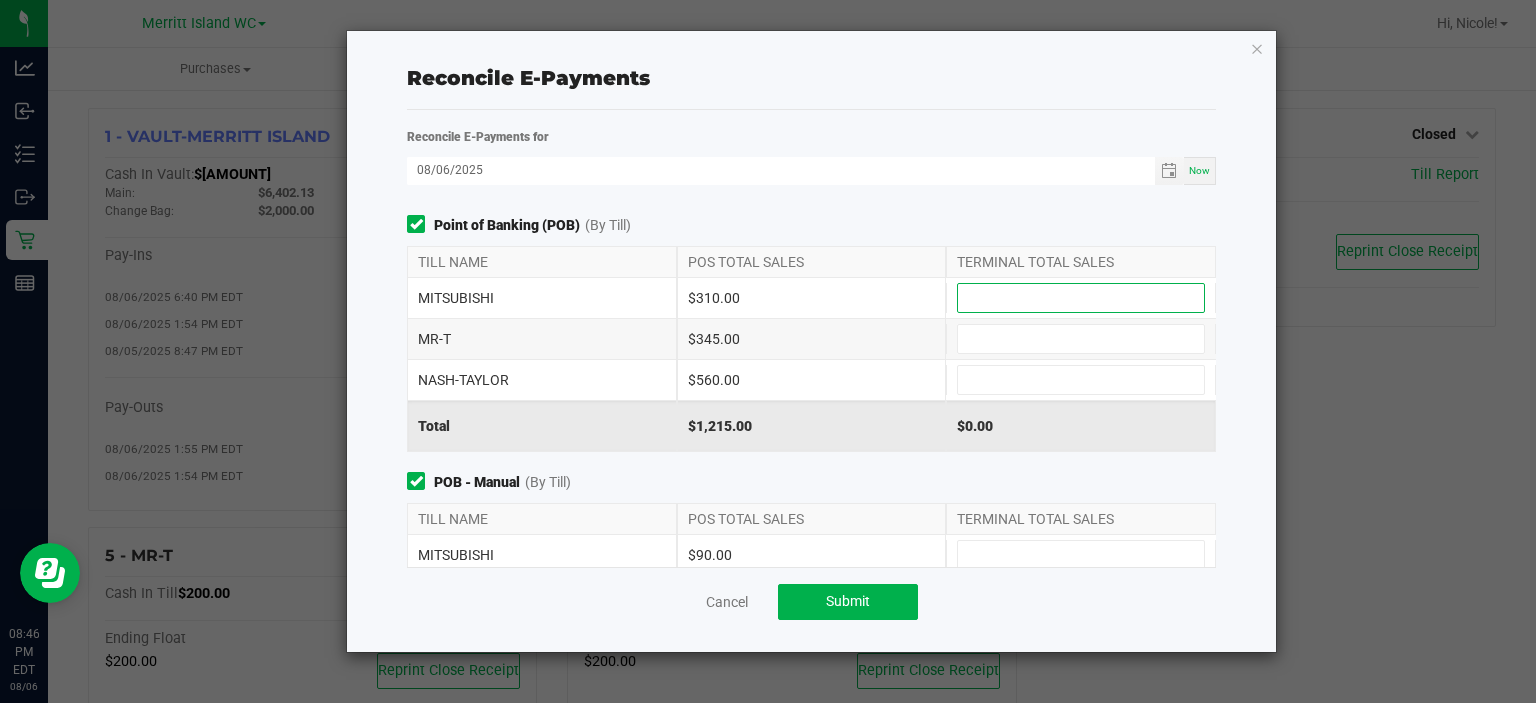 click at bounding box center (1081, 298) 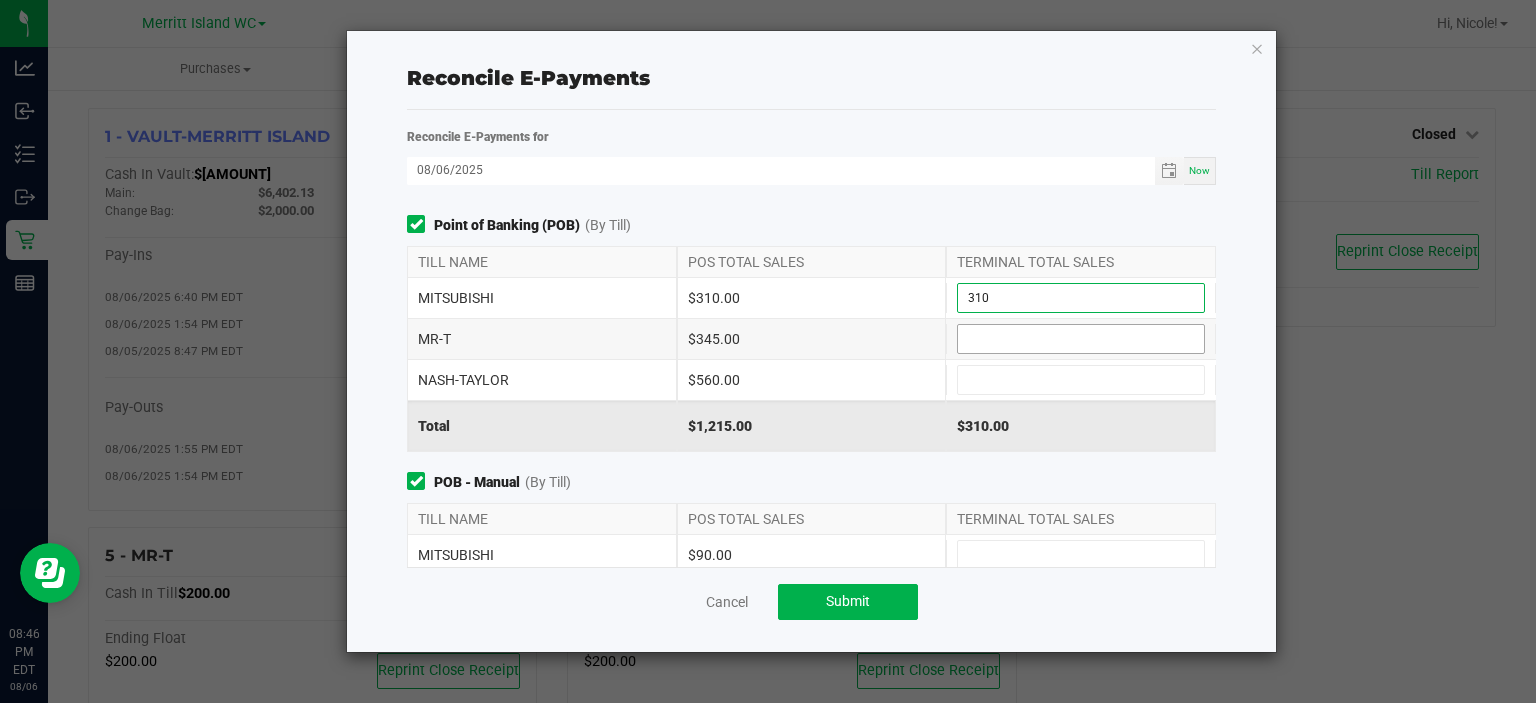 type on "$310.00" 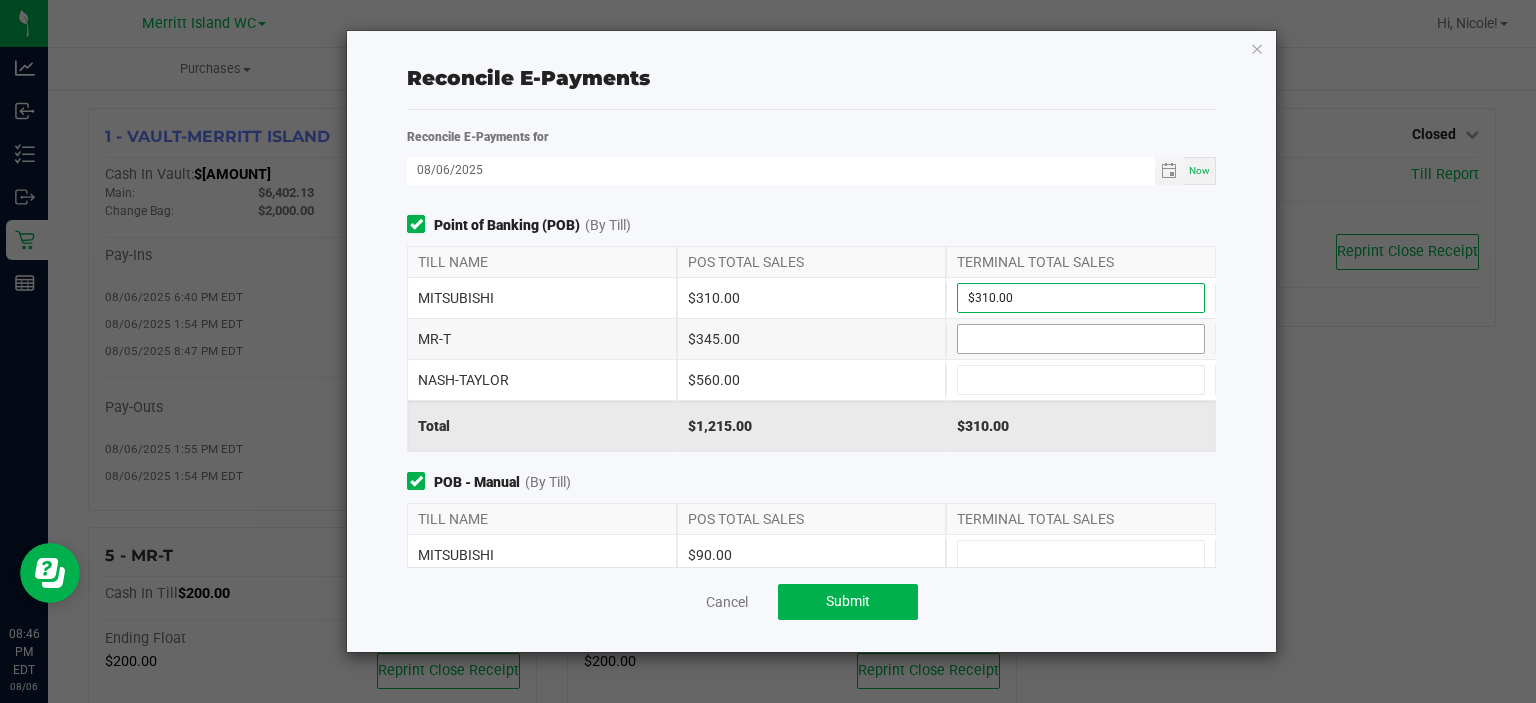 click at bounding box center (1081, 339) 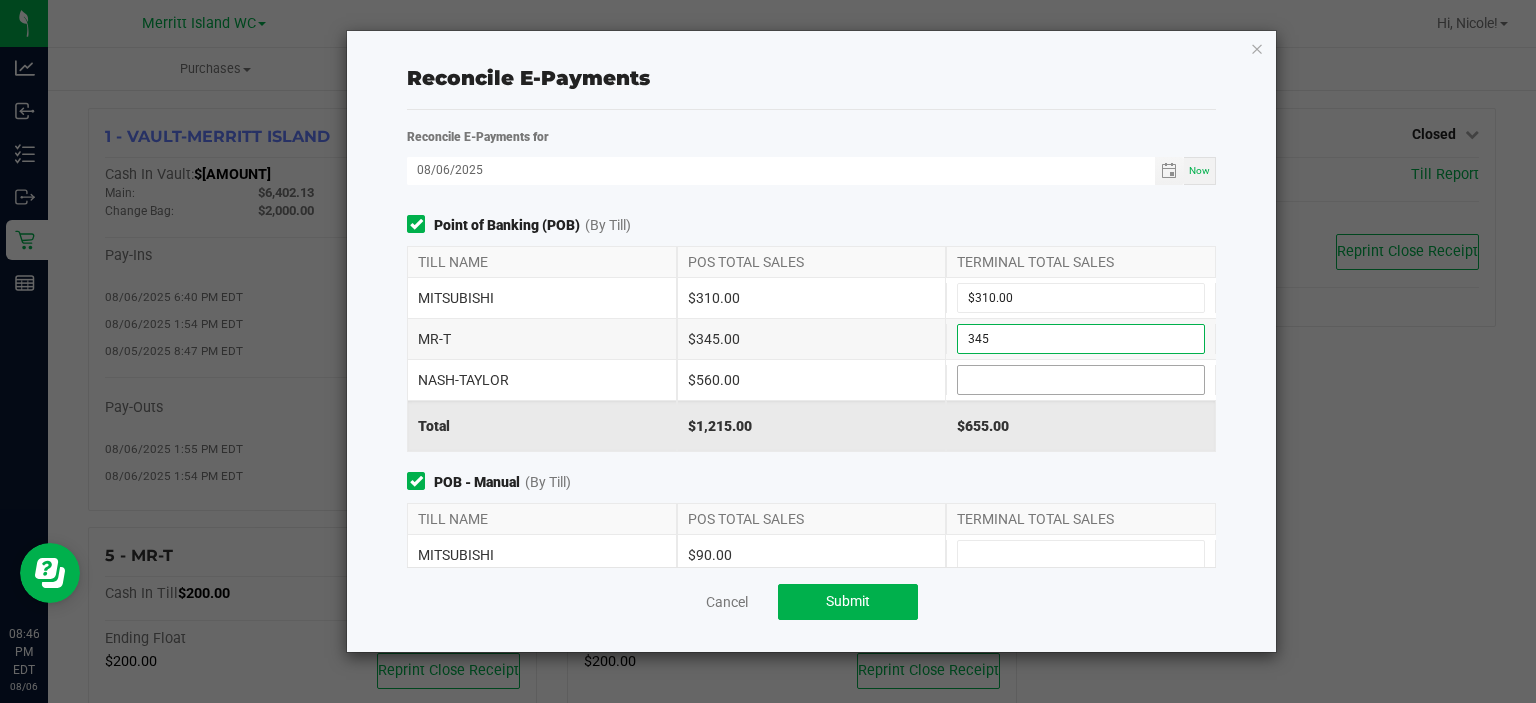 type on "$345.00" 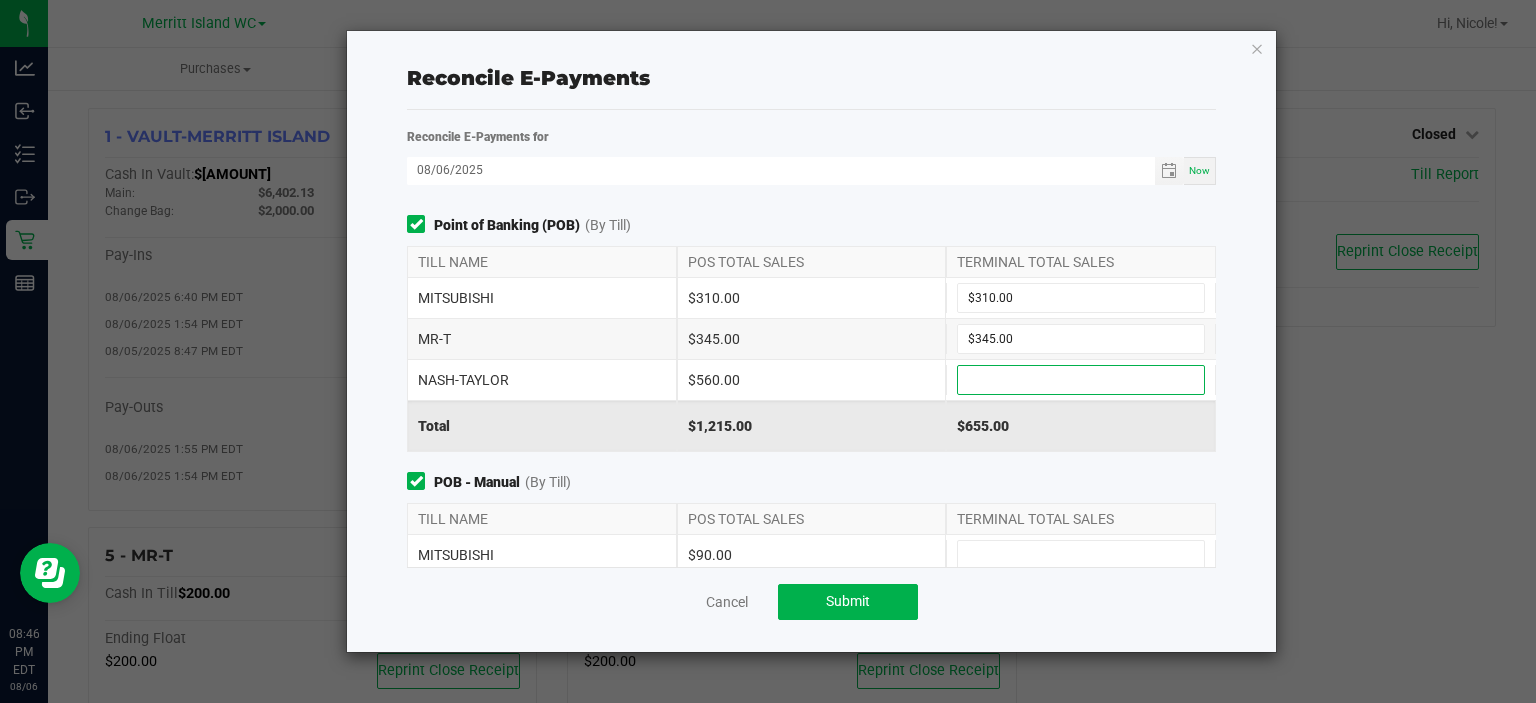 click at bounding box center (1081, 380) 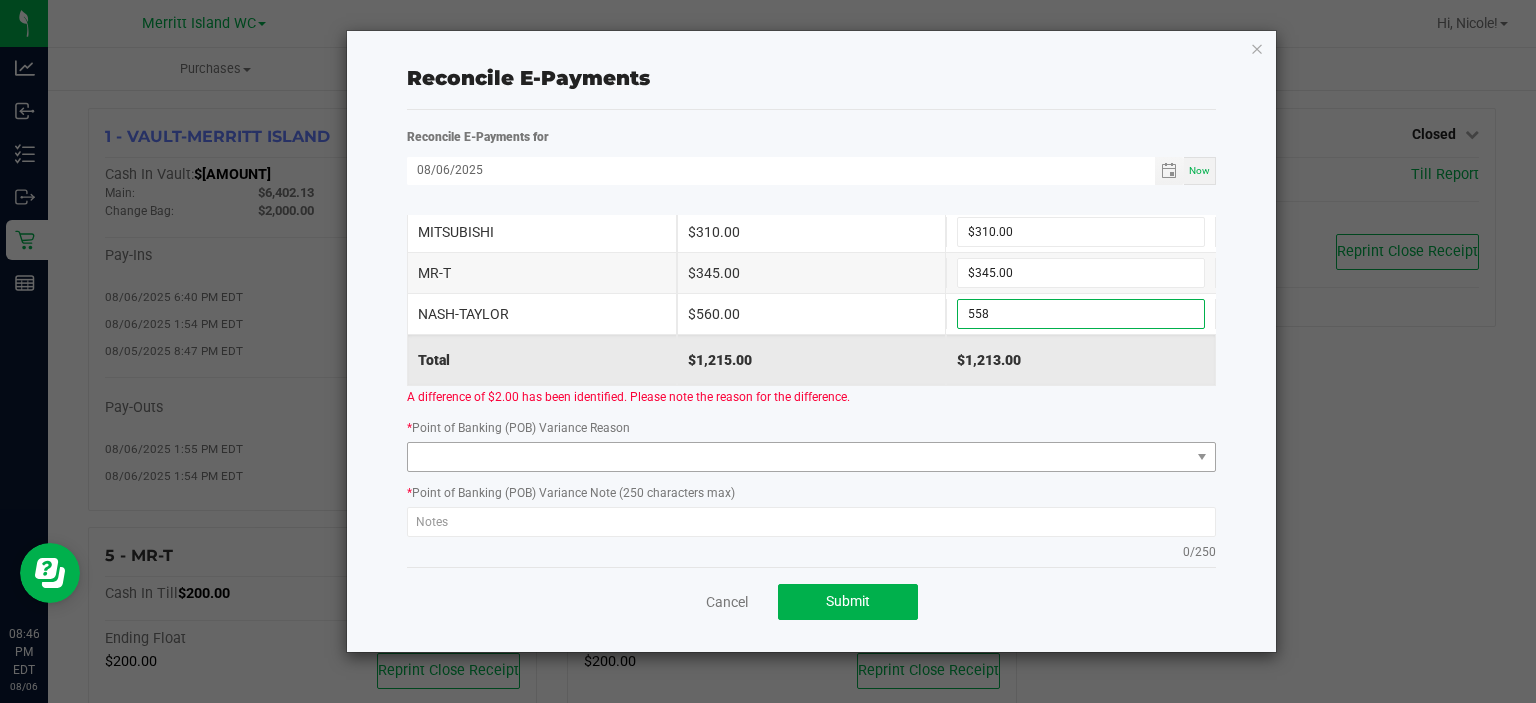 scroll, scrollTop: 100, scrollLeft: 0, axis: vertical 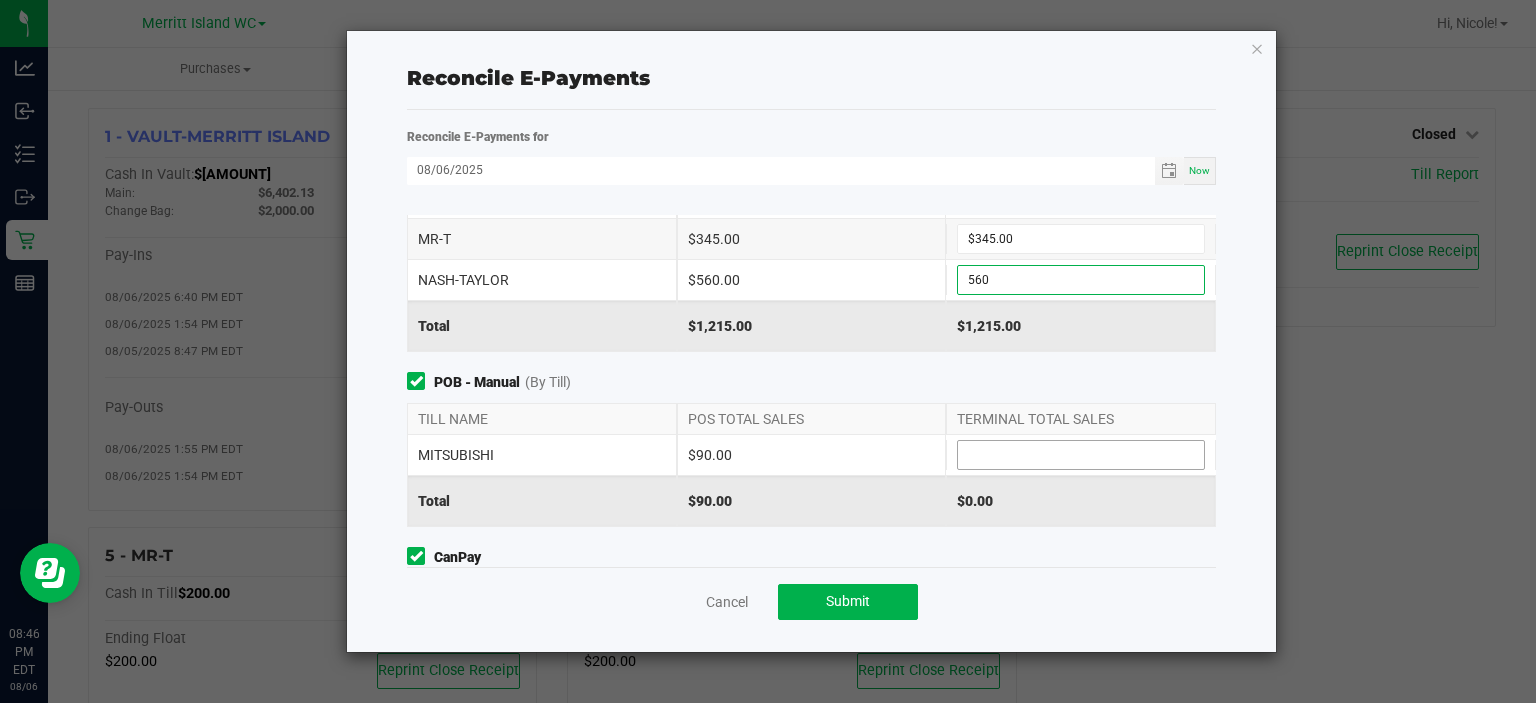 type on "$560.00" 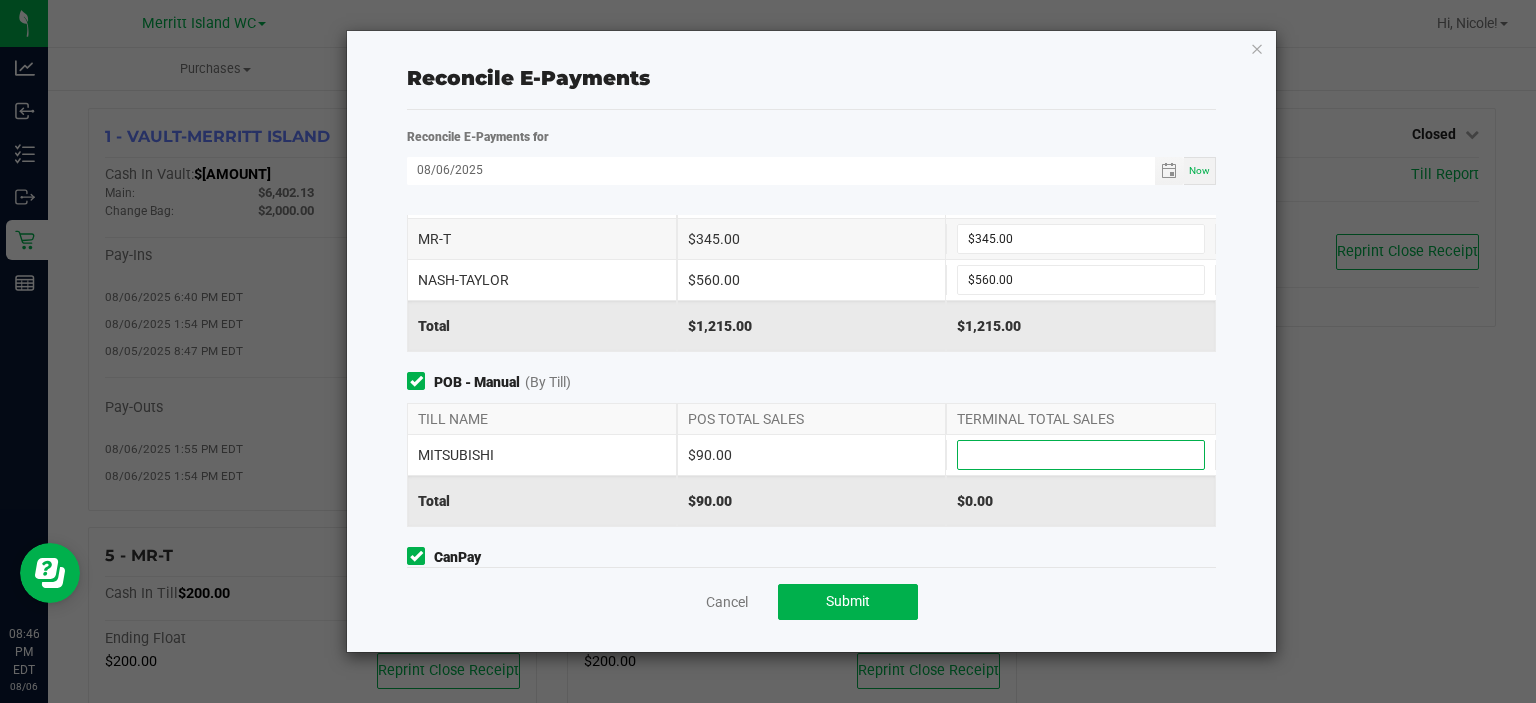 click at bounding box center (1081, 455) 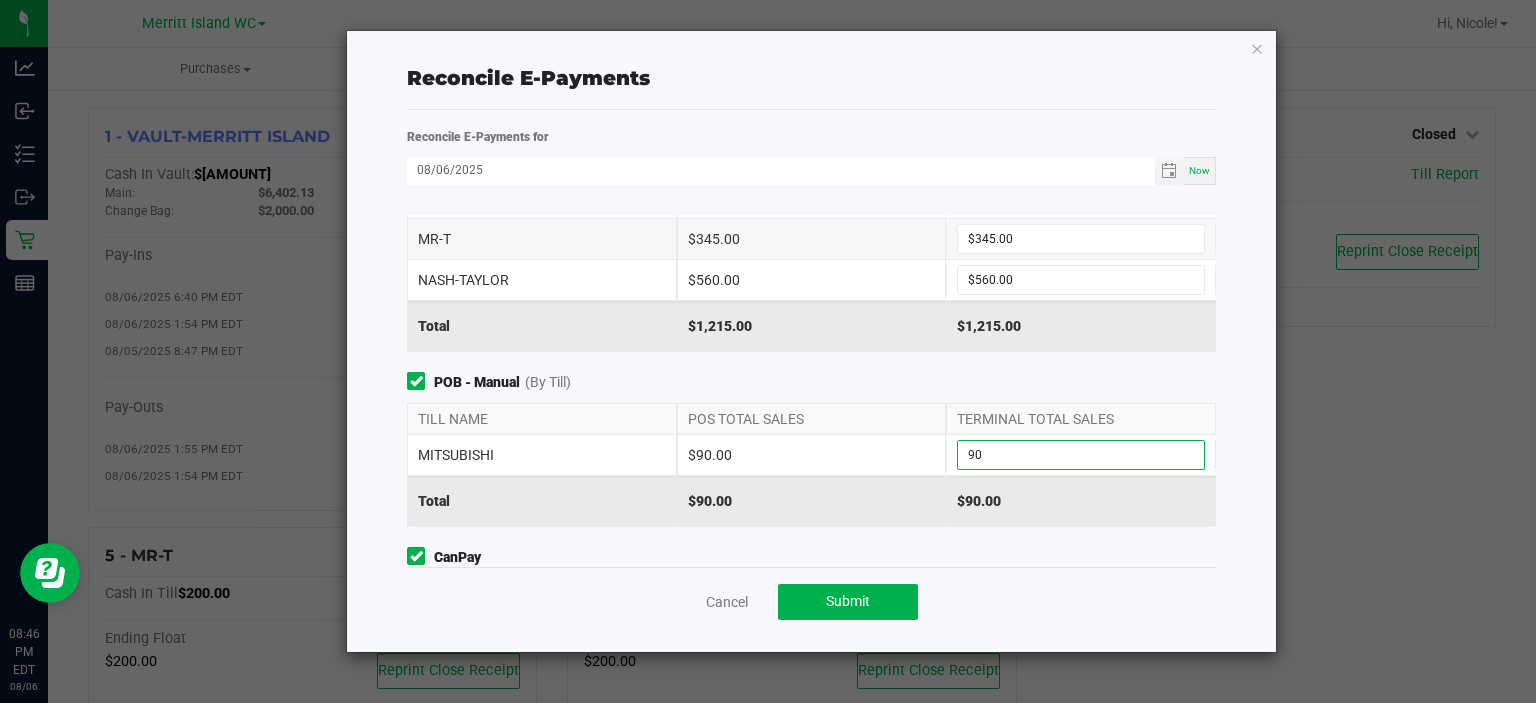 type on "$90.00" 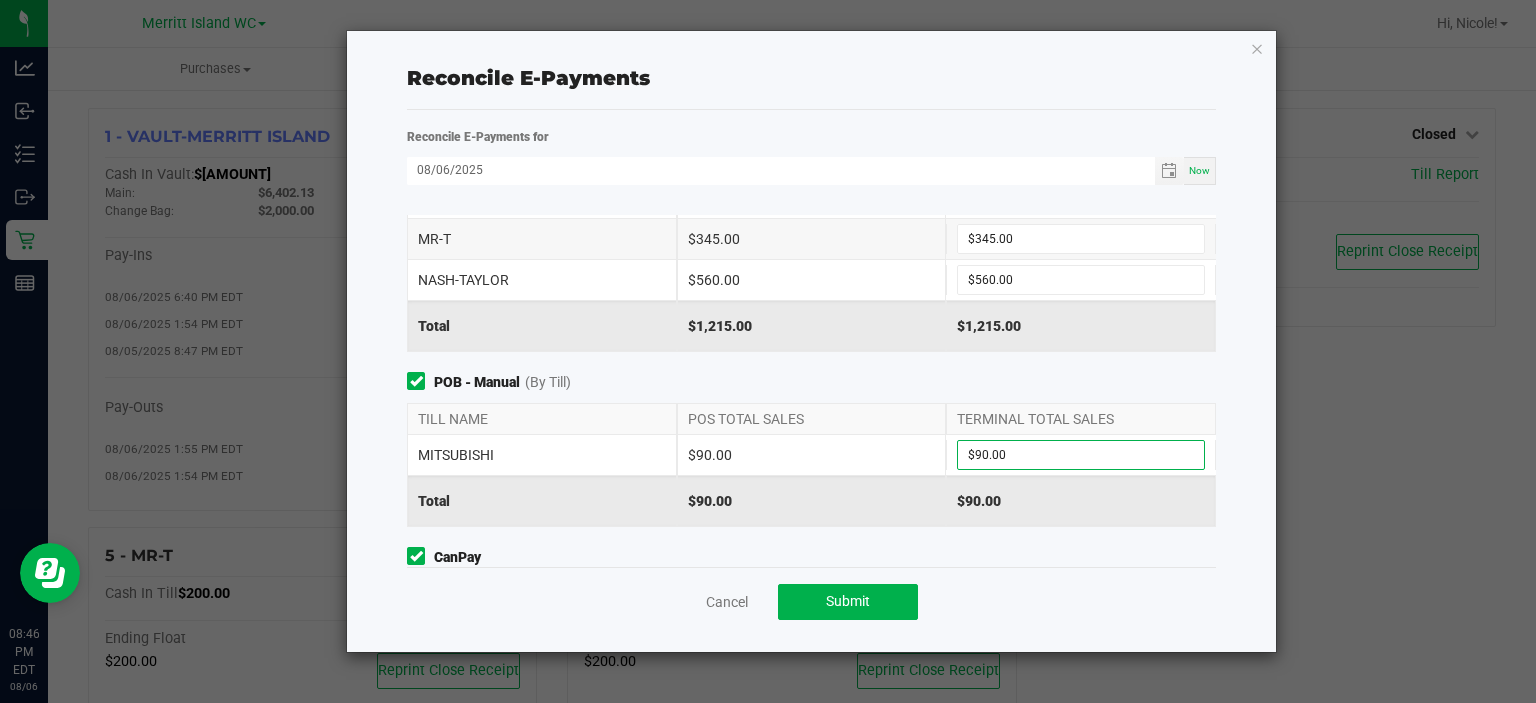 click on "$90.00" 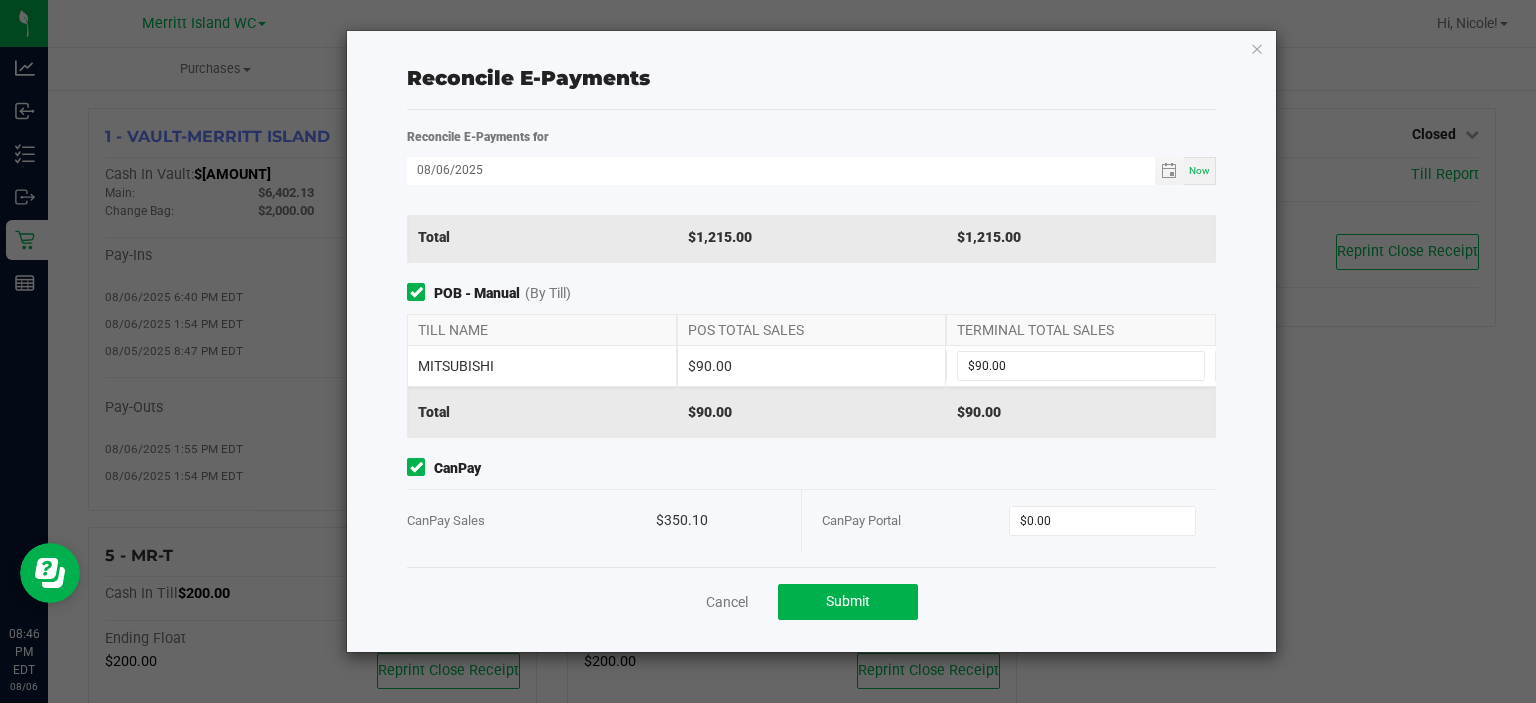 scroll, scrollTop: 190, scrollLeft: 0, axis: vertical 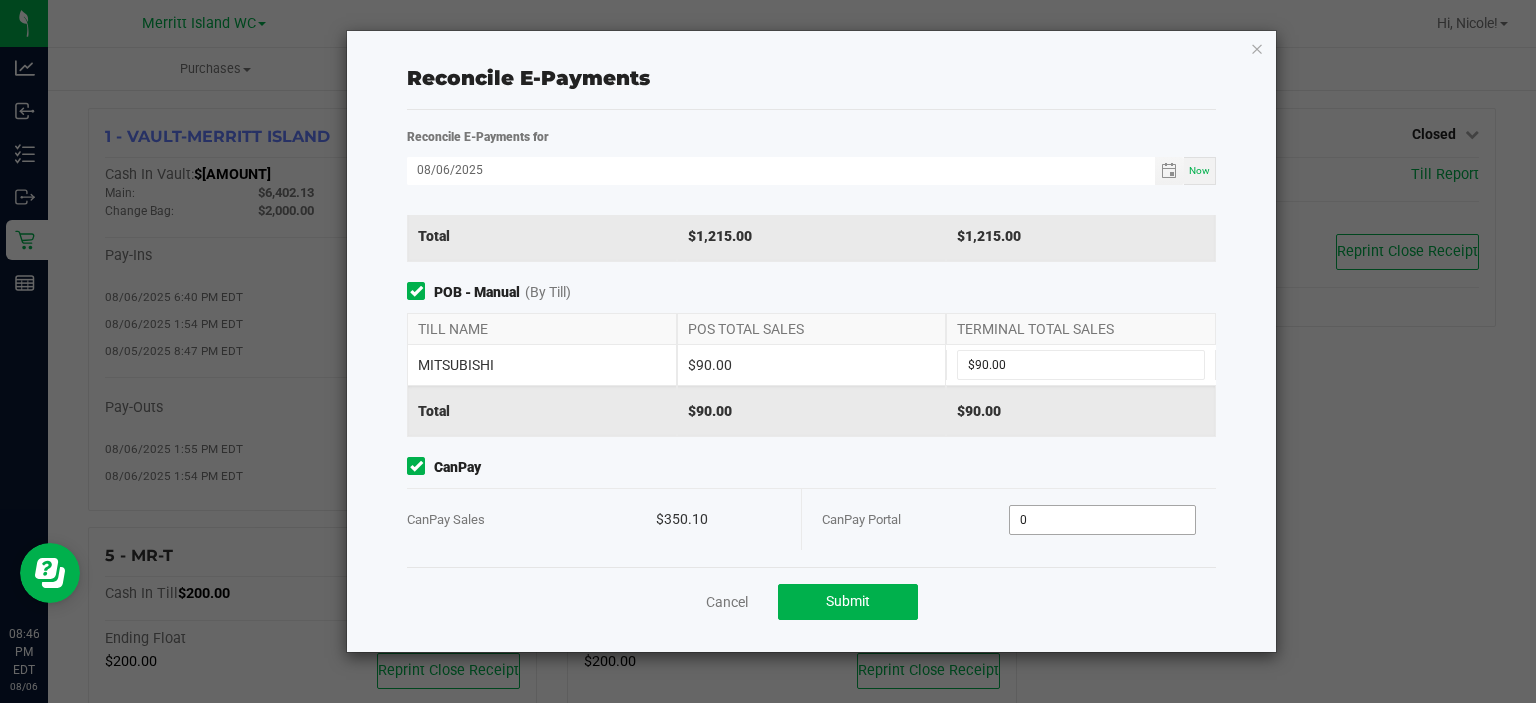 click on "0" at bounding box center [1102, 520] 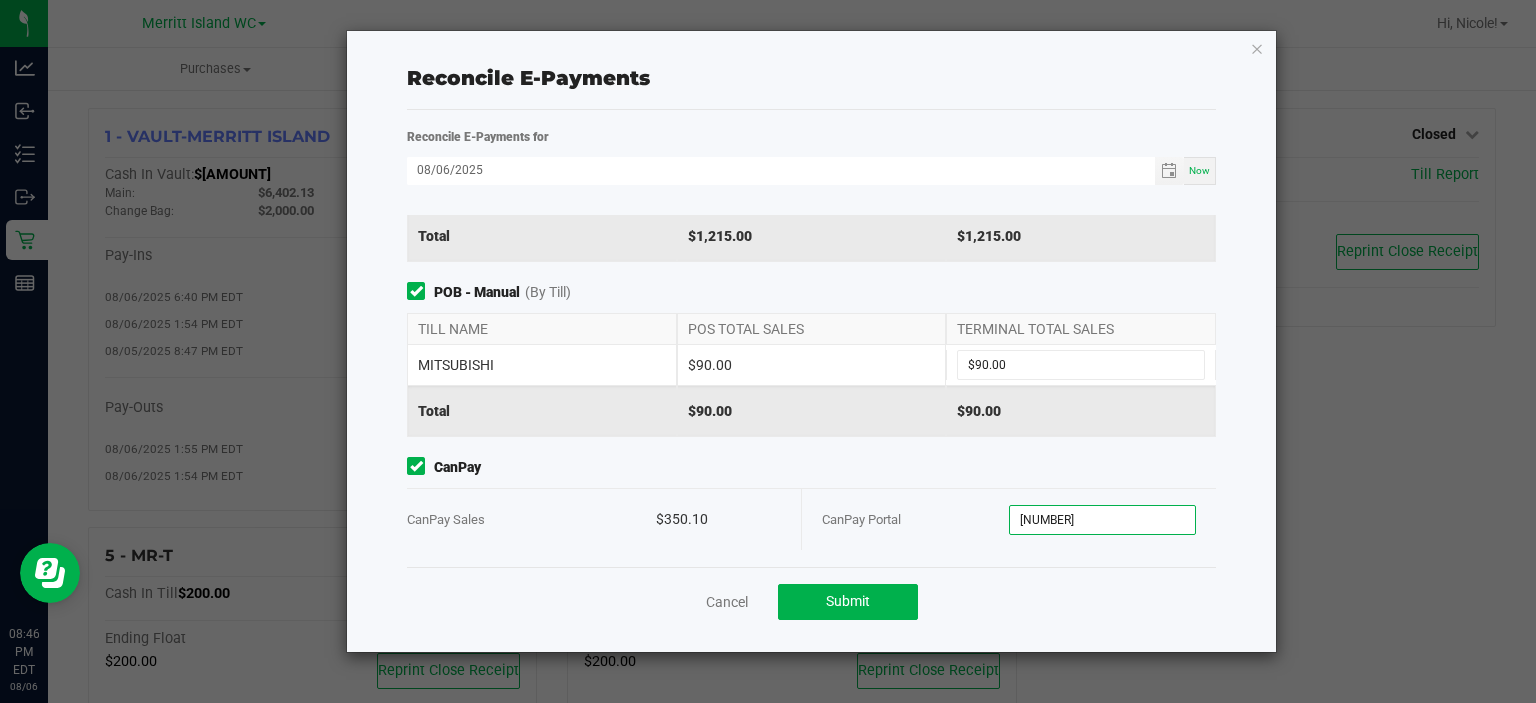 type on "$350.10" 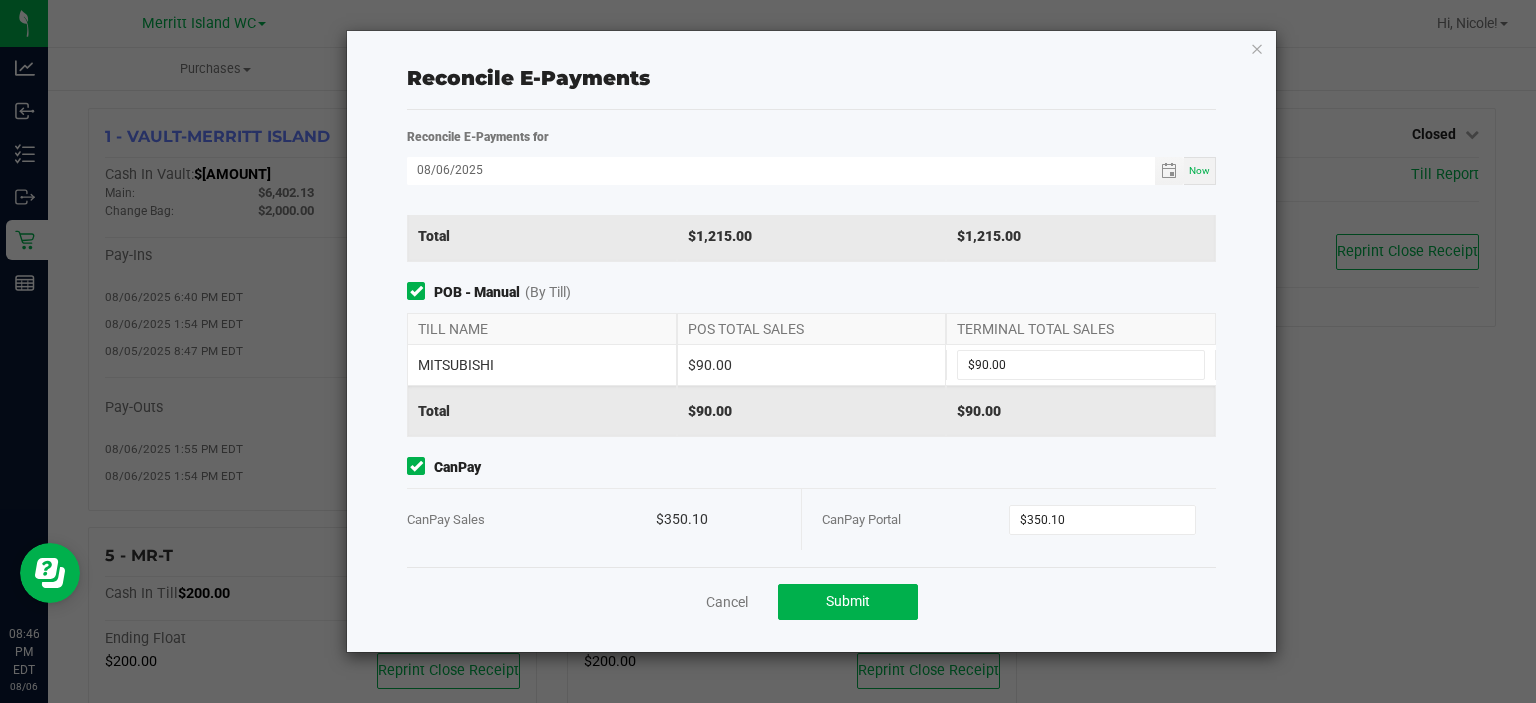click on "CanPay  CanPay Sales   $[AMOUNT]   CanPay Portal  $[AMOUNT]" 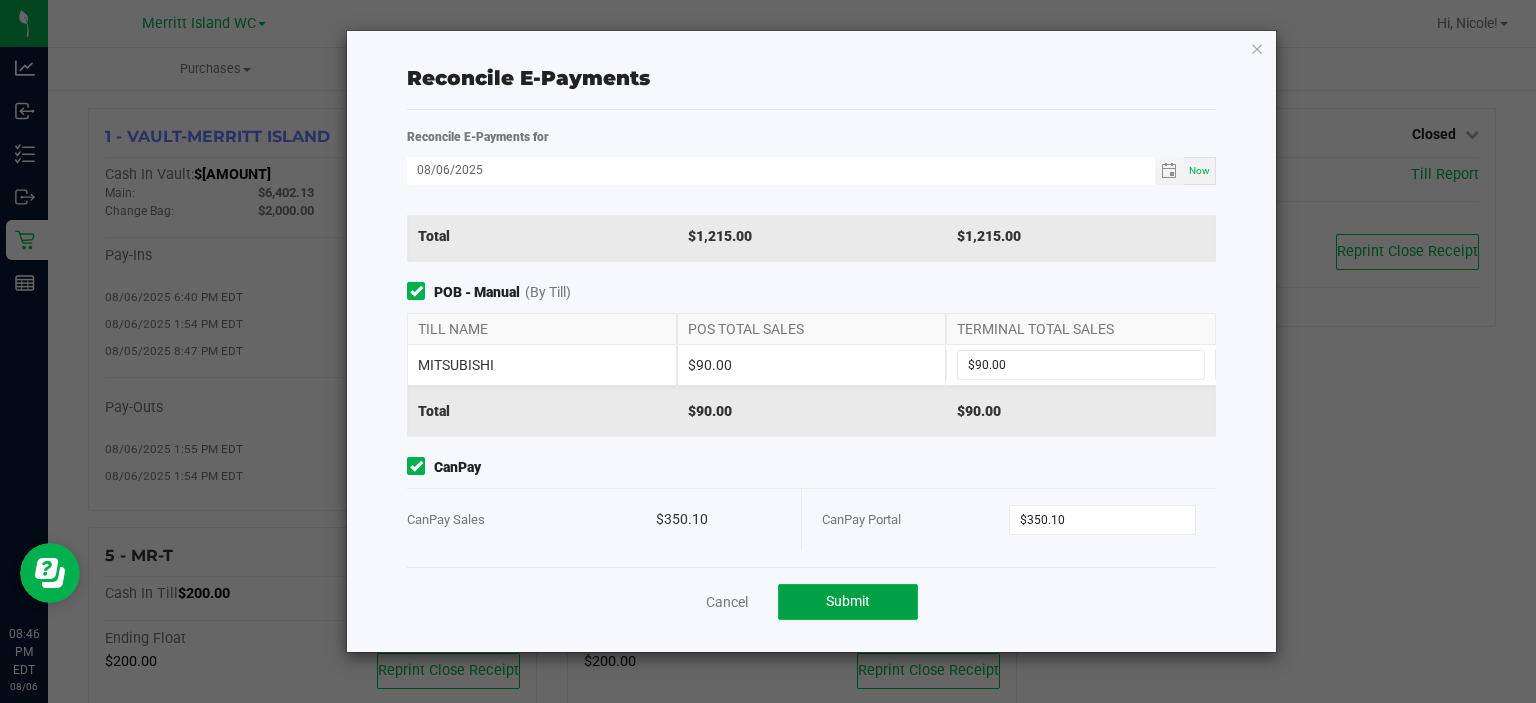 click on "Submit" 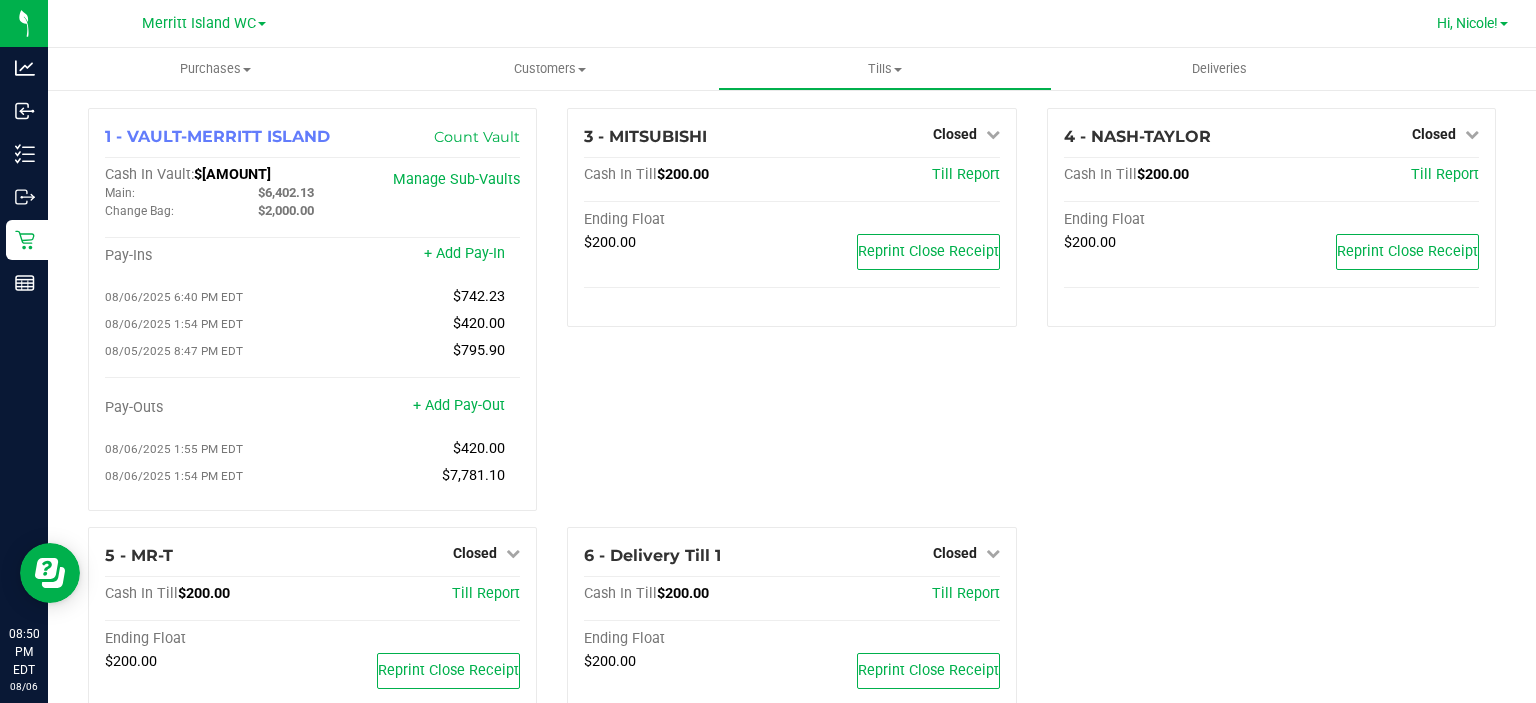 click on "Hi, Nicole!" at bounding box center (1467, 23) 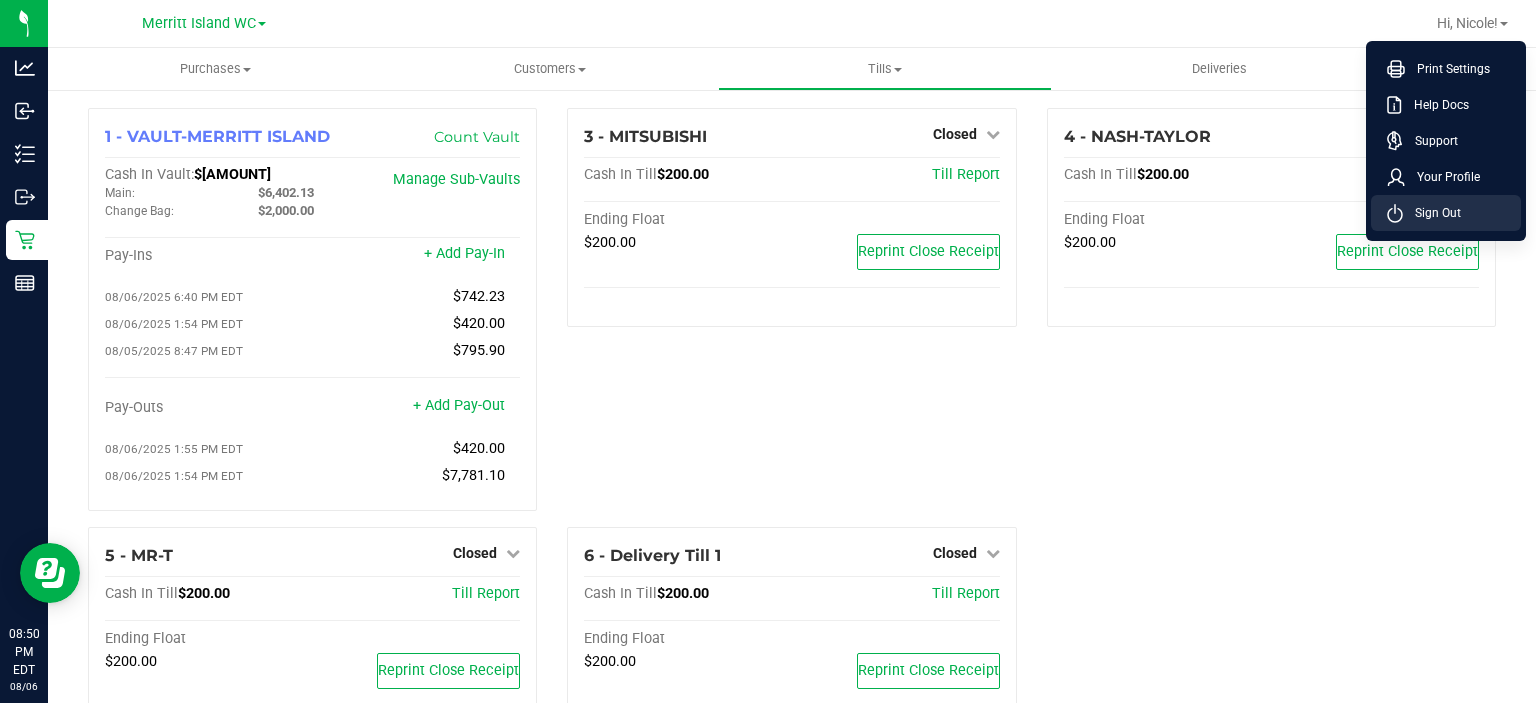 click on "Sign Out" at bounding box center [1432, 213] 